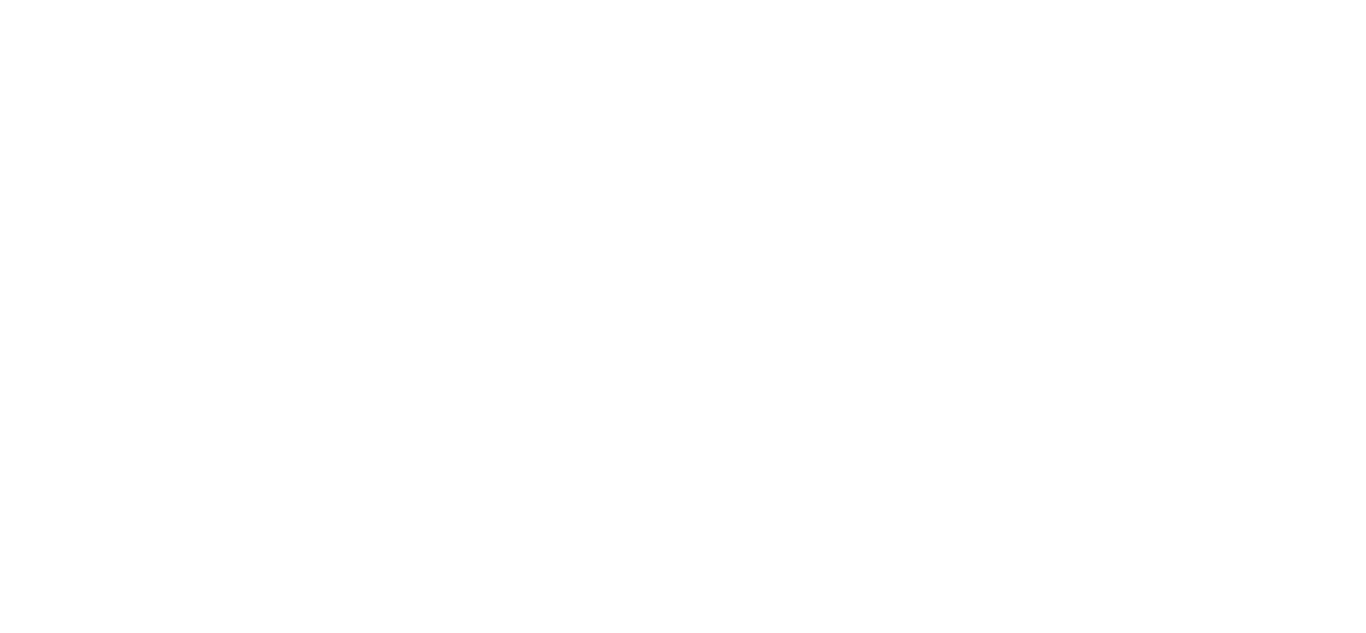 scroll, scrollTop: 0, scrollLeft: 0, axis: both 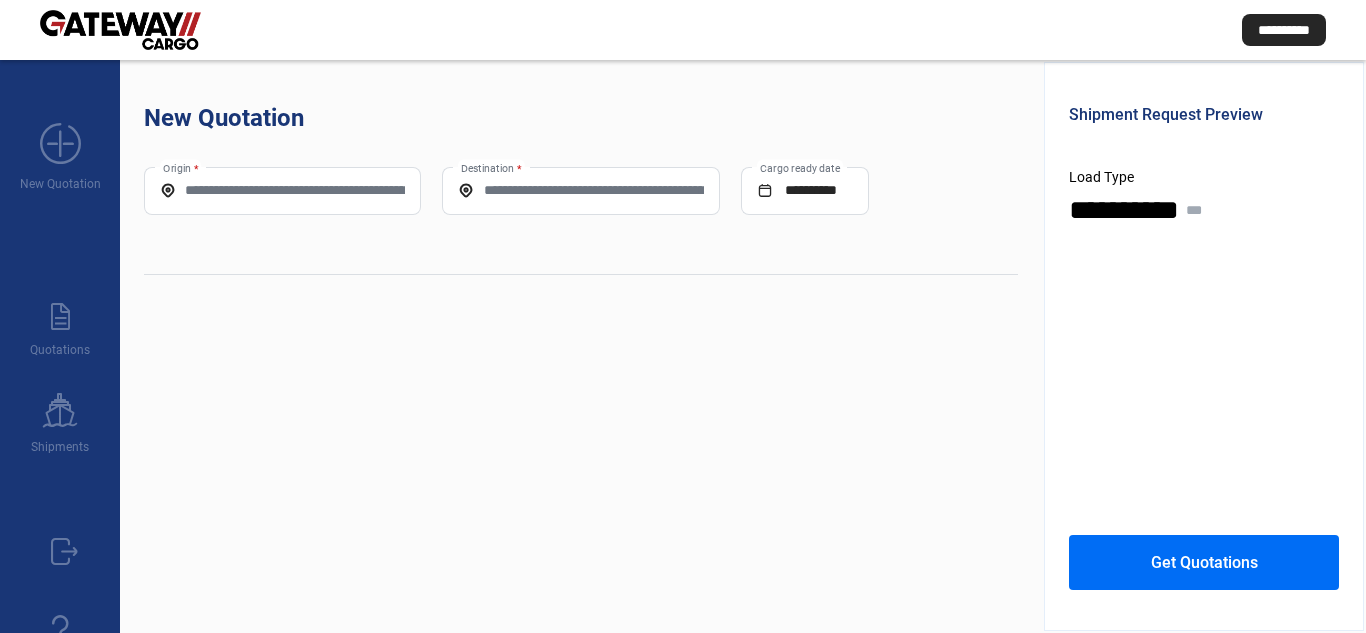 click on "Origin *" at bounding box center (282, 190) 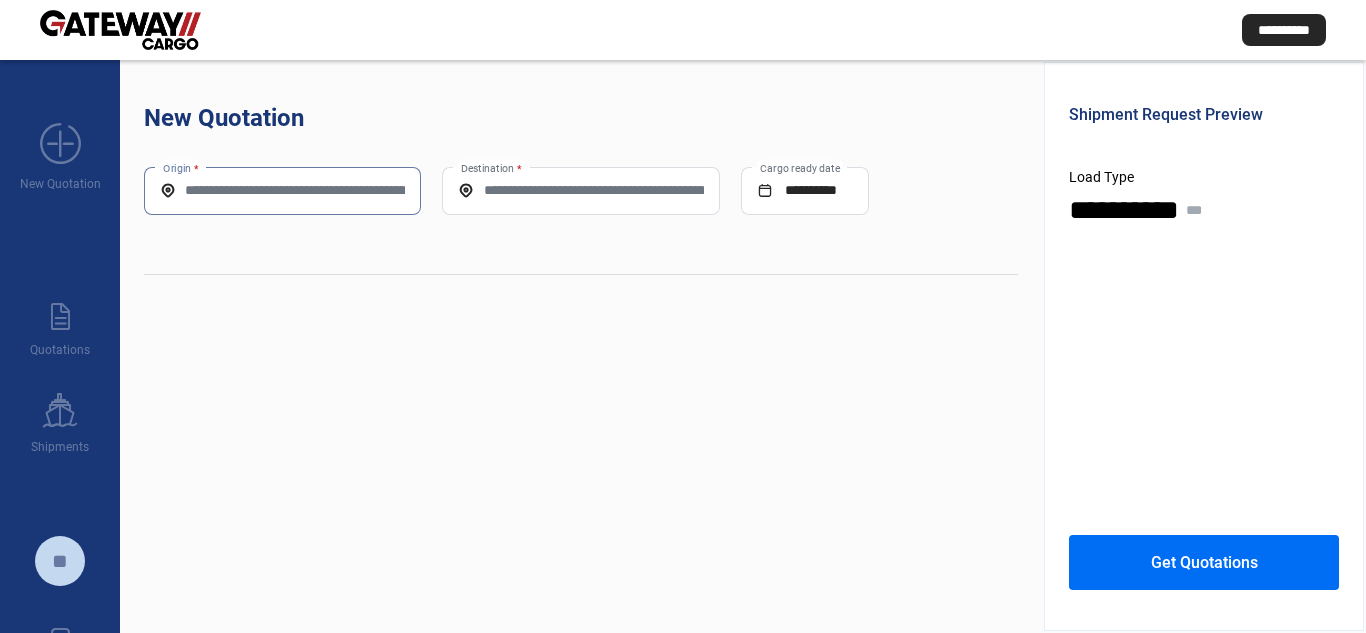 paste on "**********" 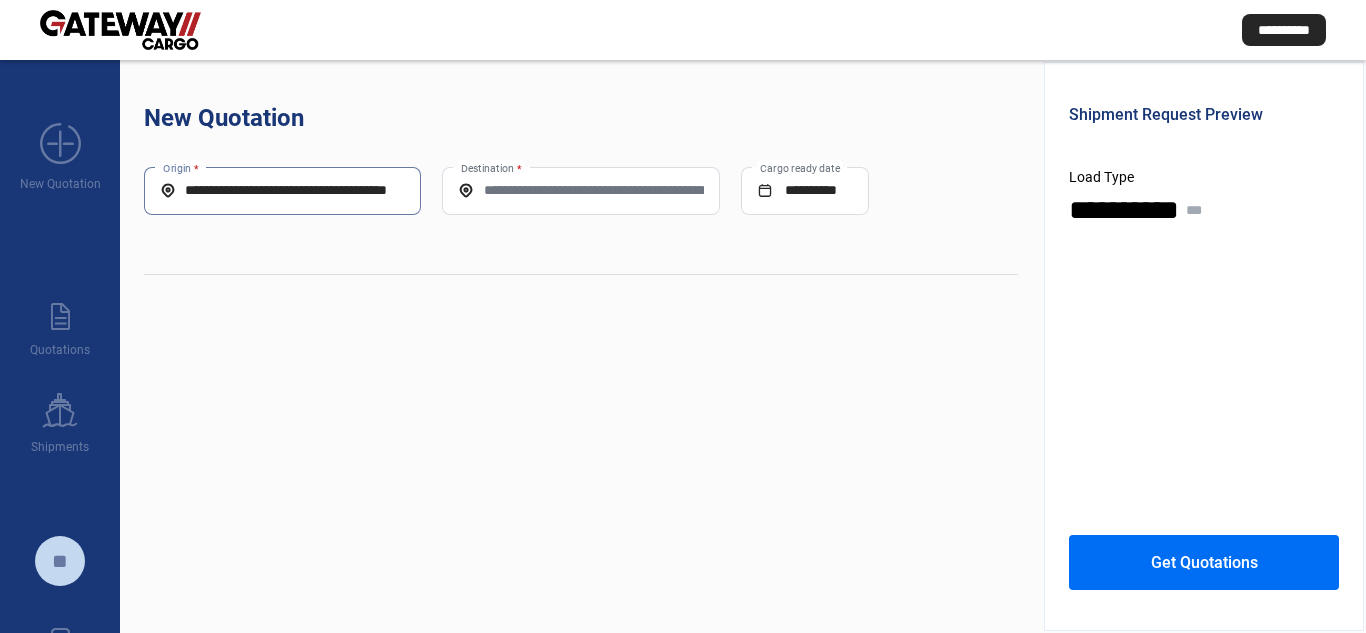 scroll, scrollTop: 0, scrollLeft: 35, axis: horizontal 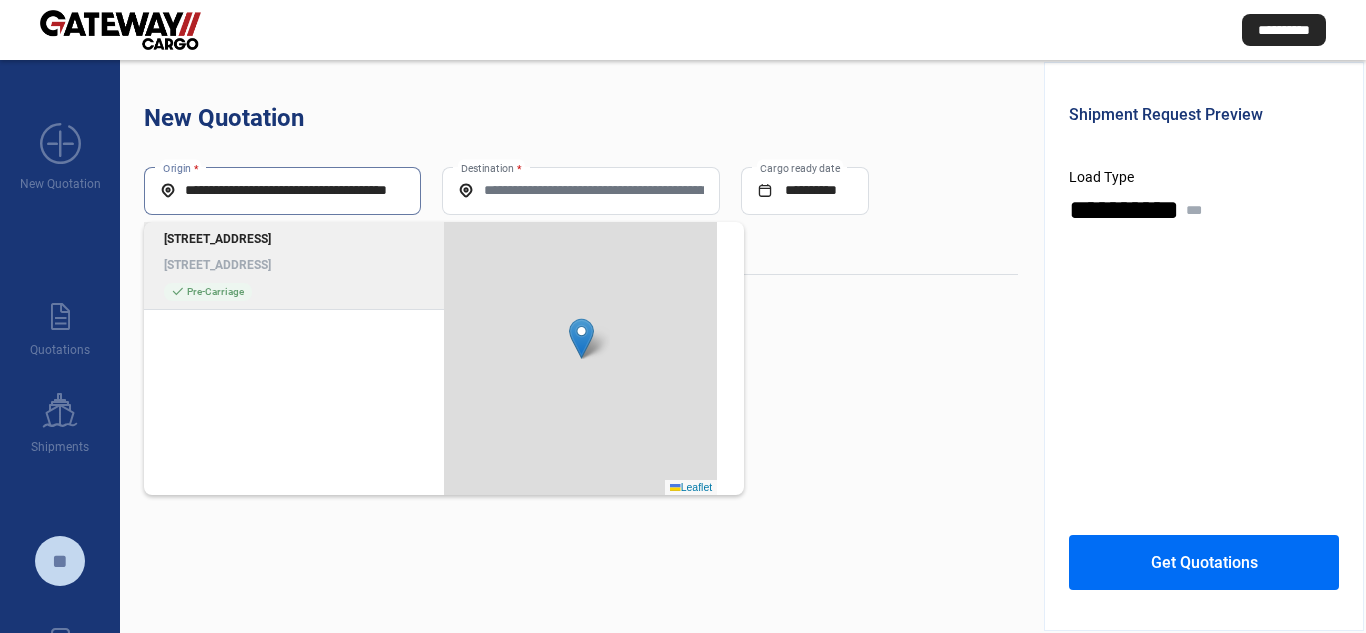 click on "[STREET_ADDRESS]" 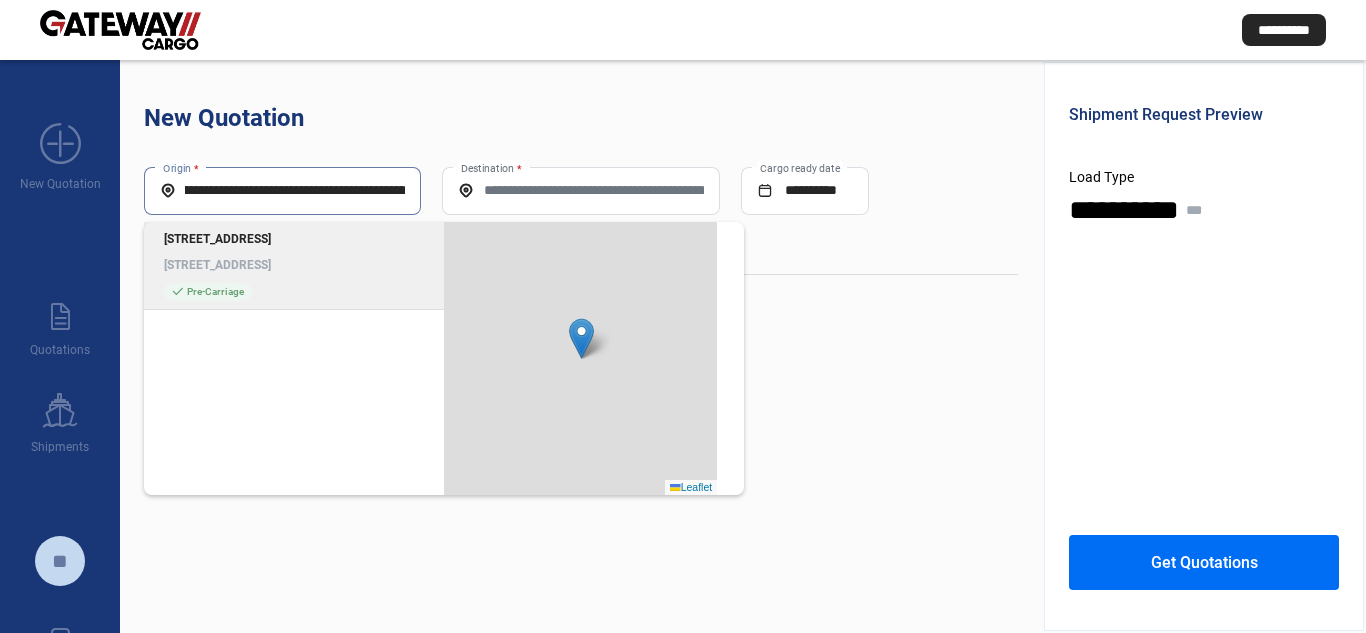 scroll, scrollTop: 0, scrollLeft: 0, axis: both 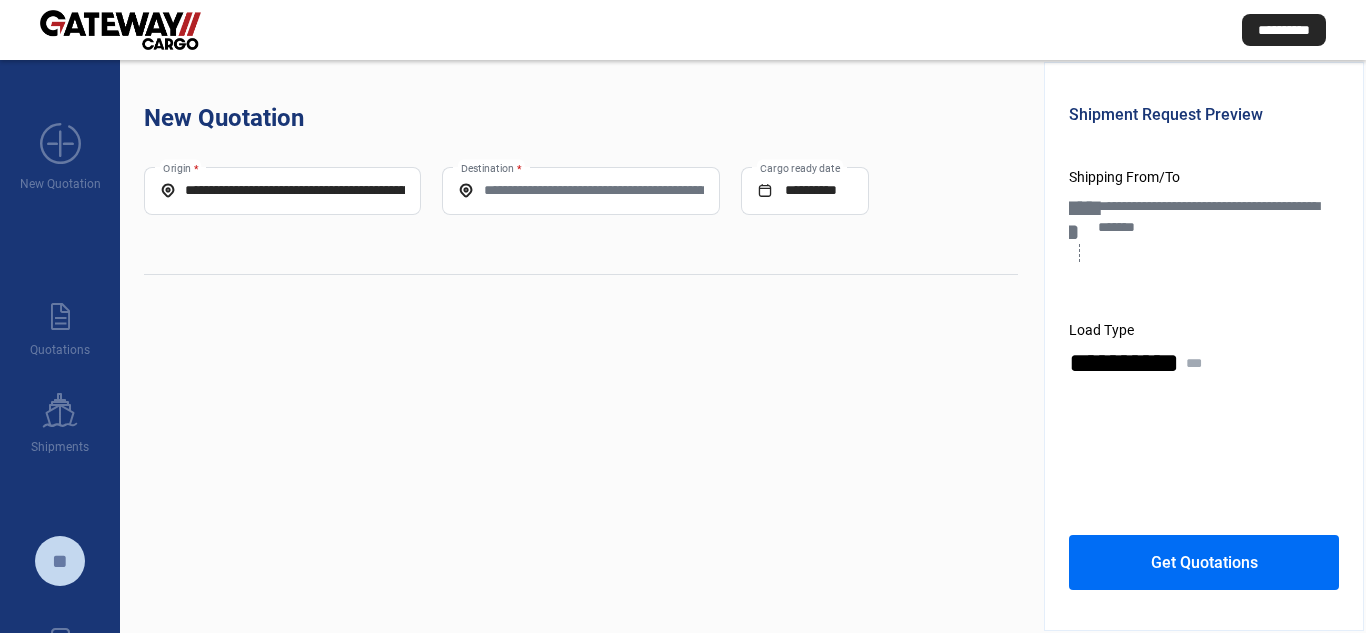 click on "Destination *" at bounding box center (580, 190) 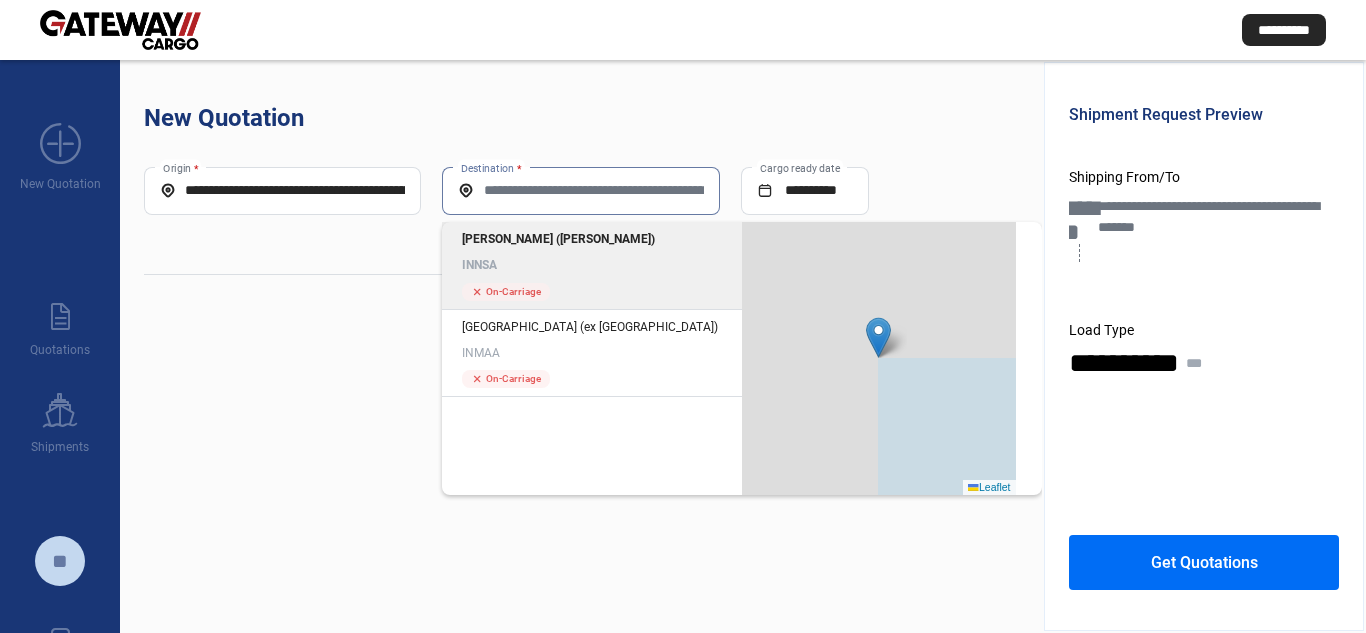click on "INNSA" 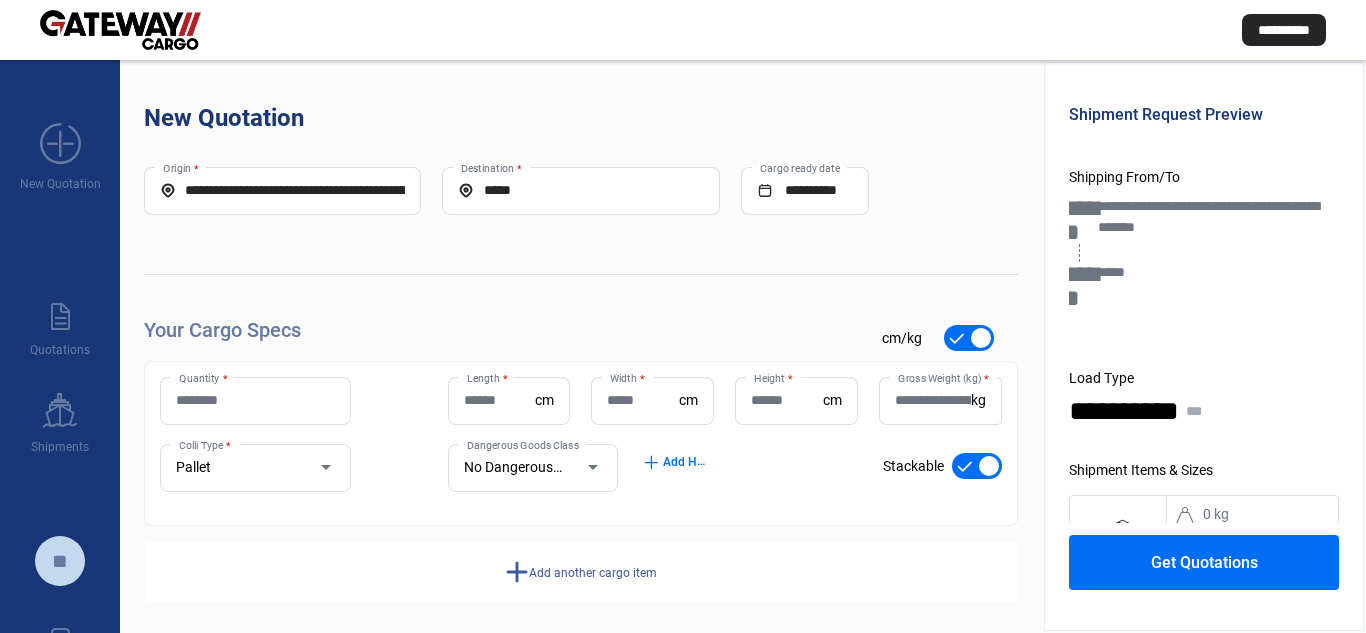 click on "Quantity *" at bounding box center (255, 400) 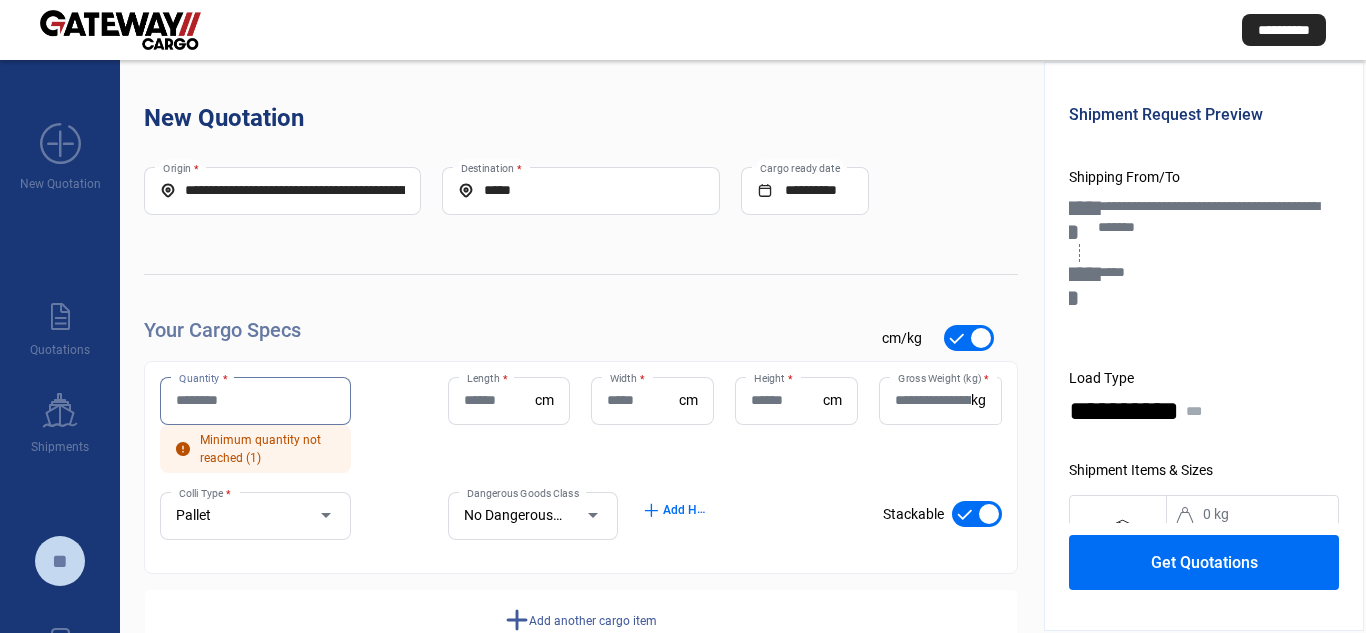 click on "Quantity *" at bounding box center [255, 400] 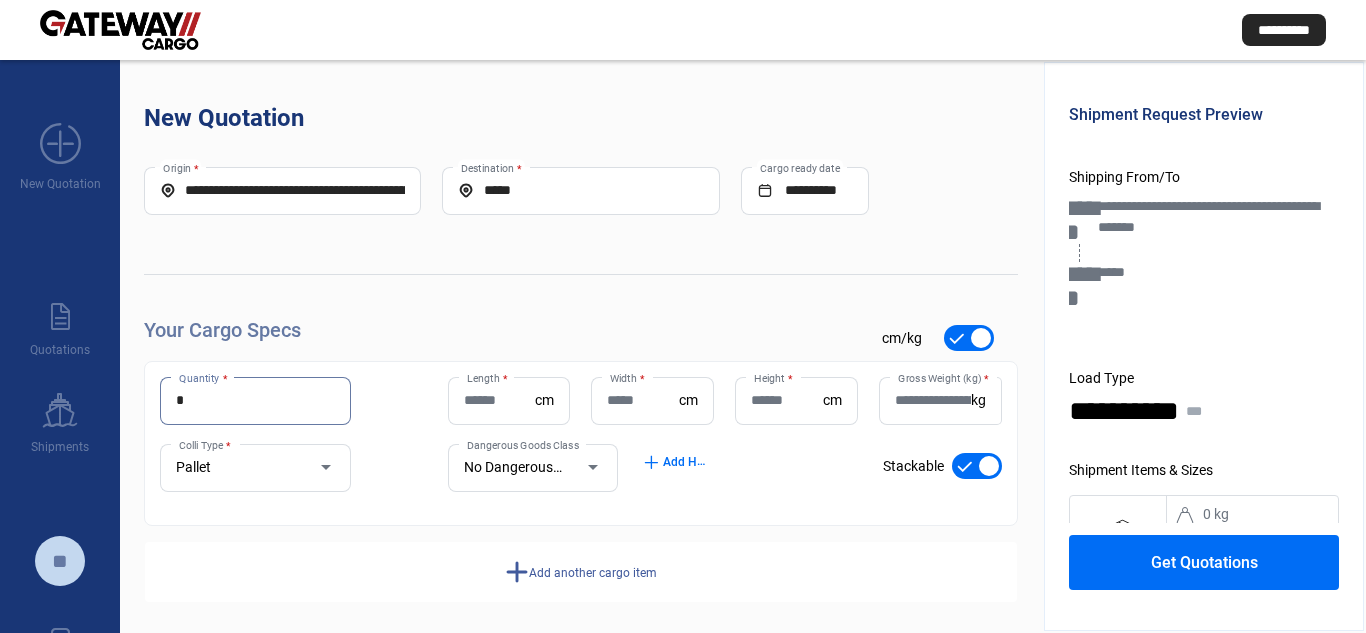 type on "*" 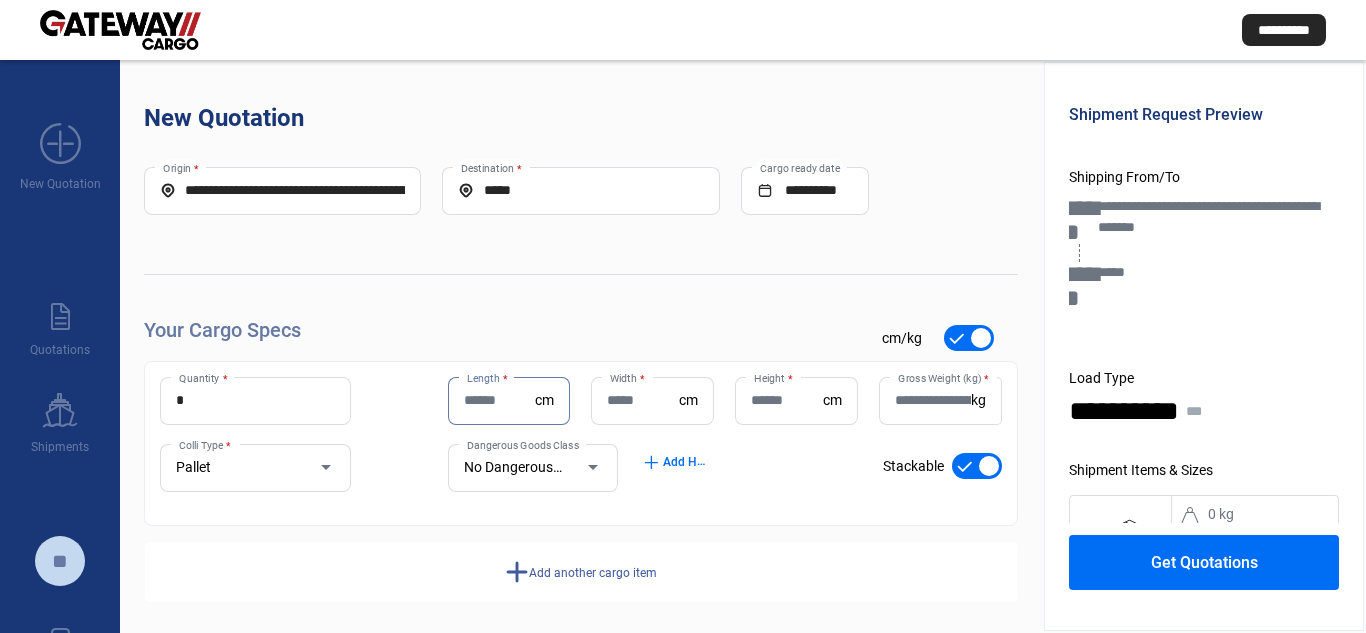 click on "Length  *" at bounding box center [500, 400] 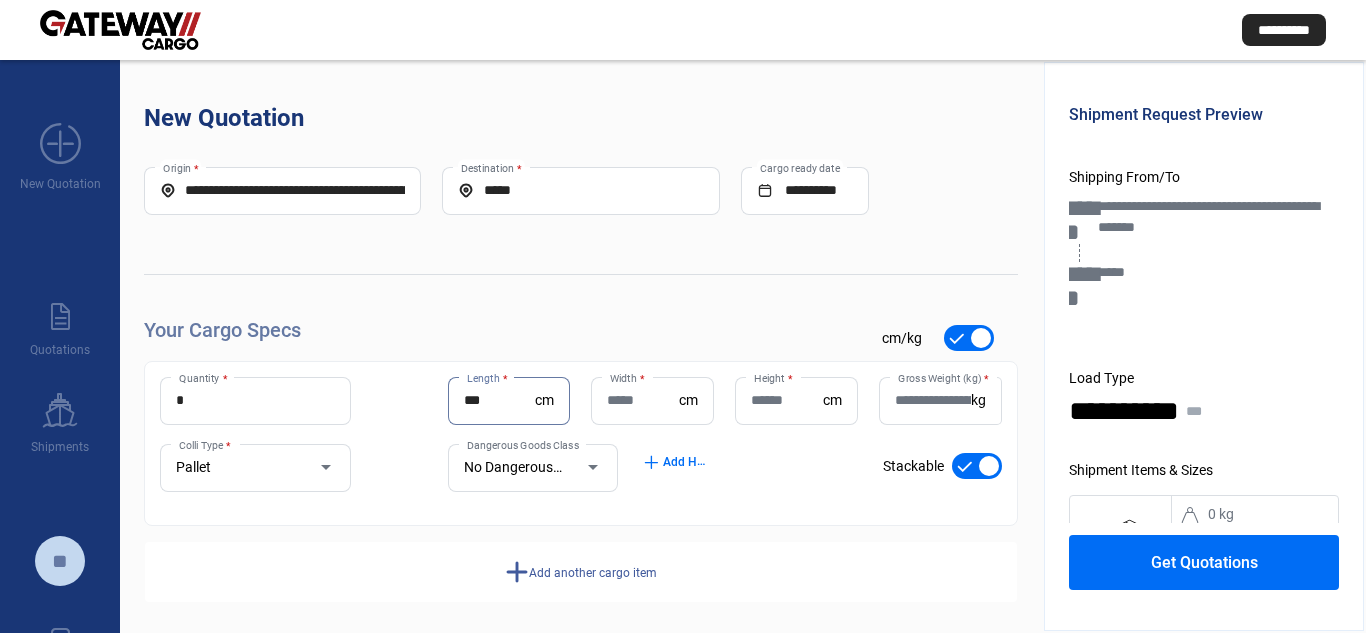 type on "***" 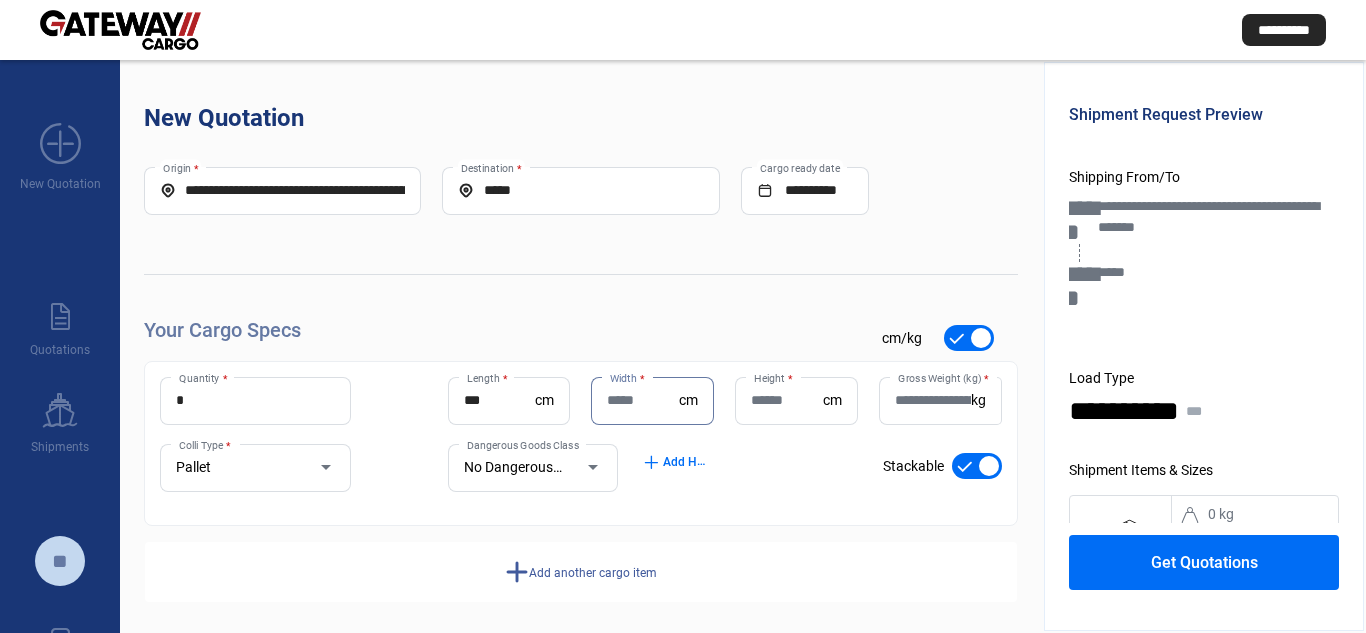 click on "**********" 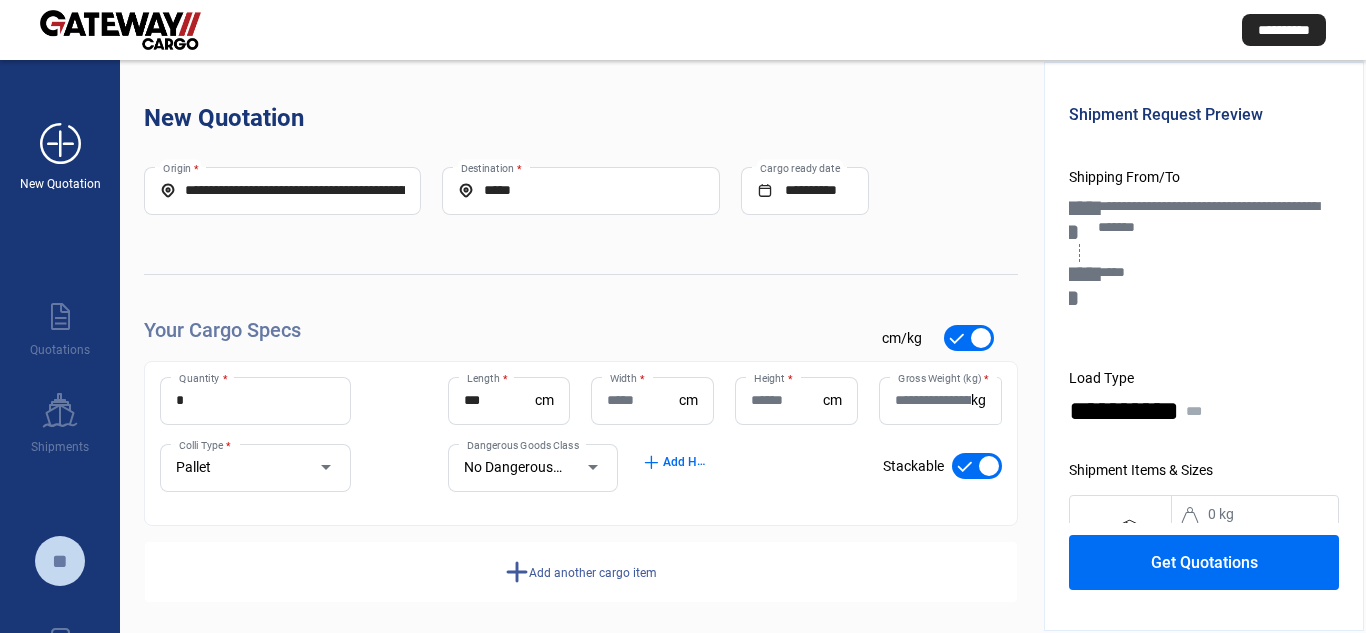 click on "add_new" at bounding box center (60, 144) 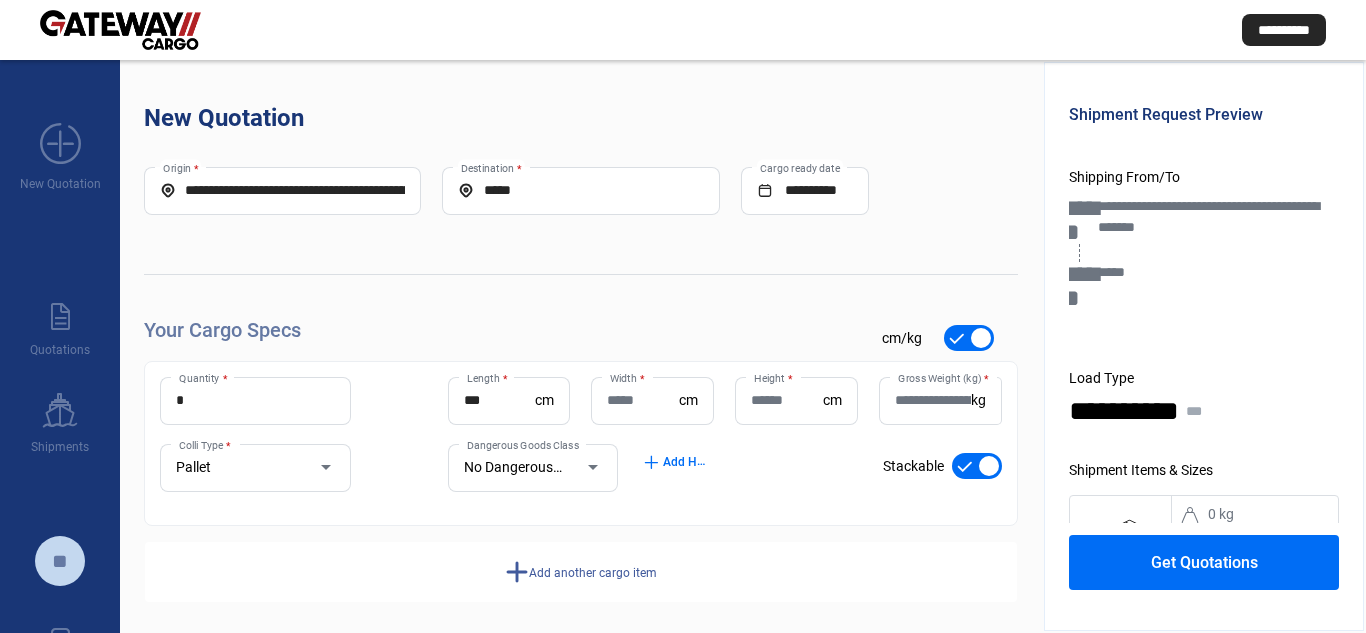 click at bounding box center [120, 30] 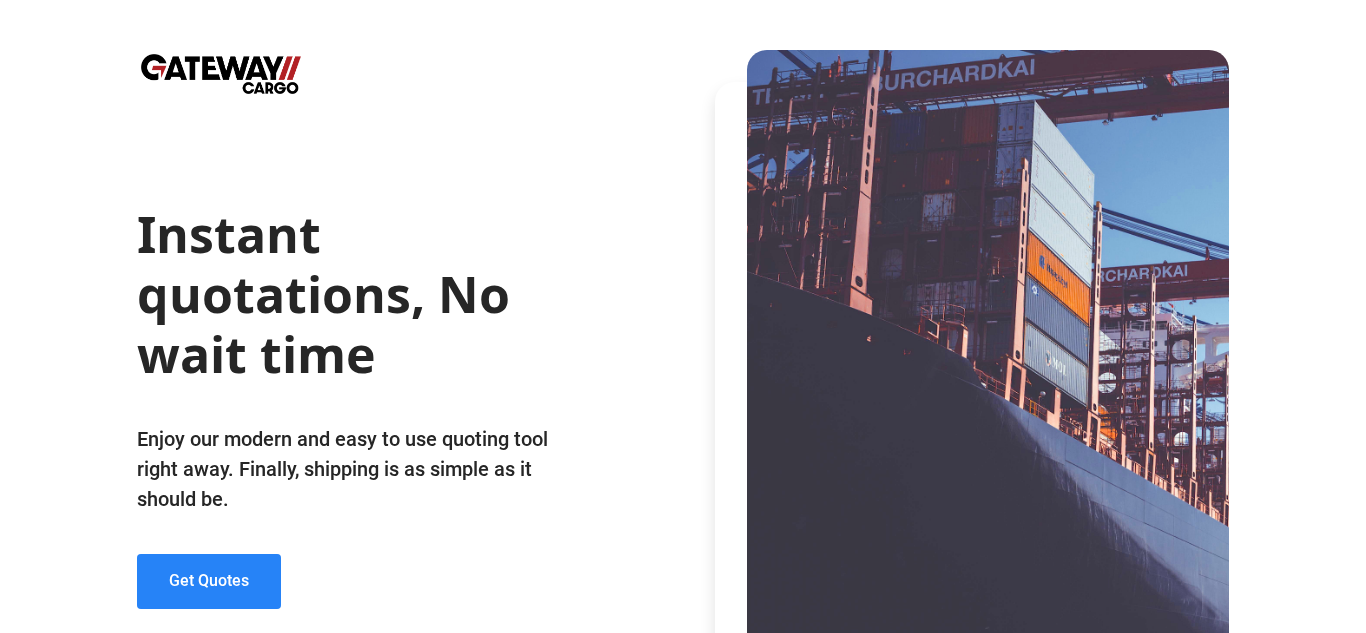 click on "Get Quotes" 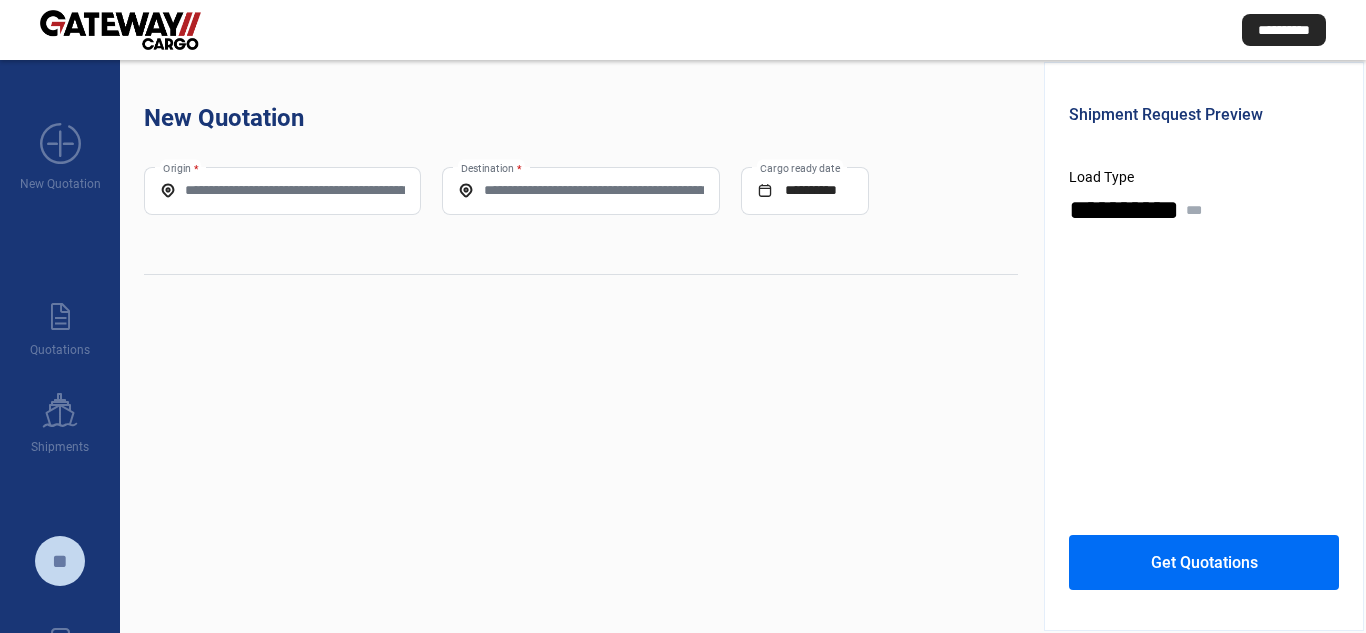 click on "Origin *" 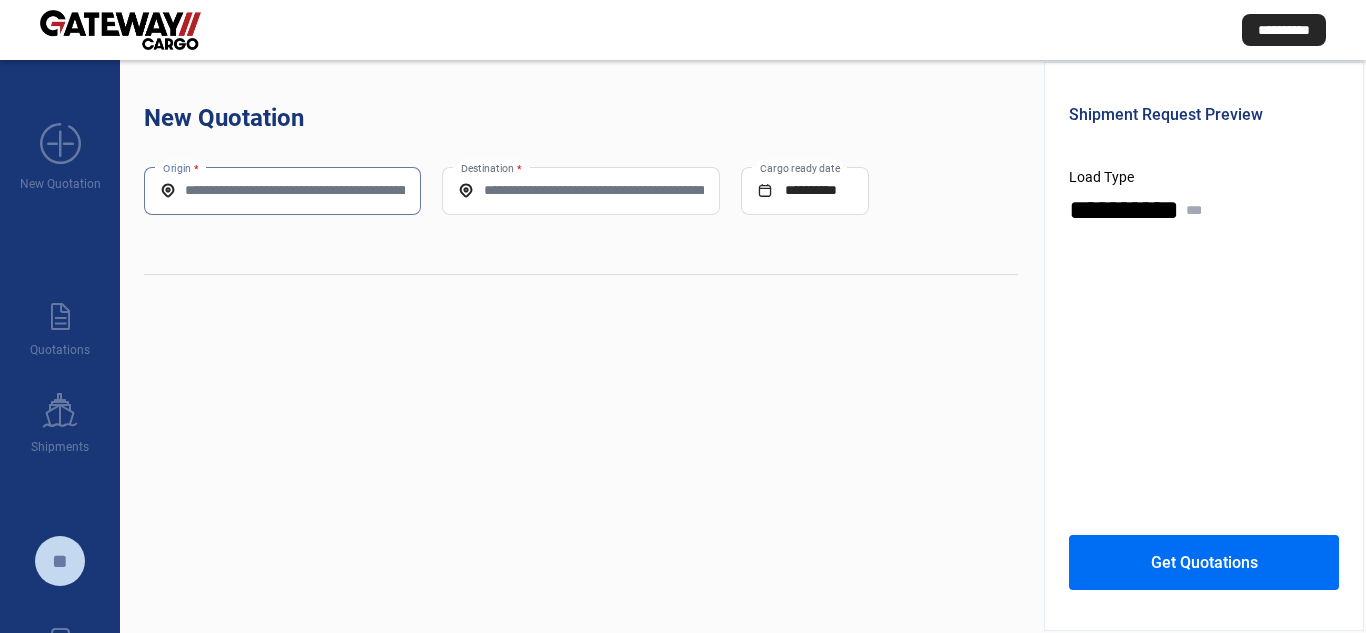 paste on "**********" 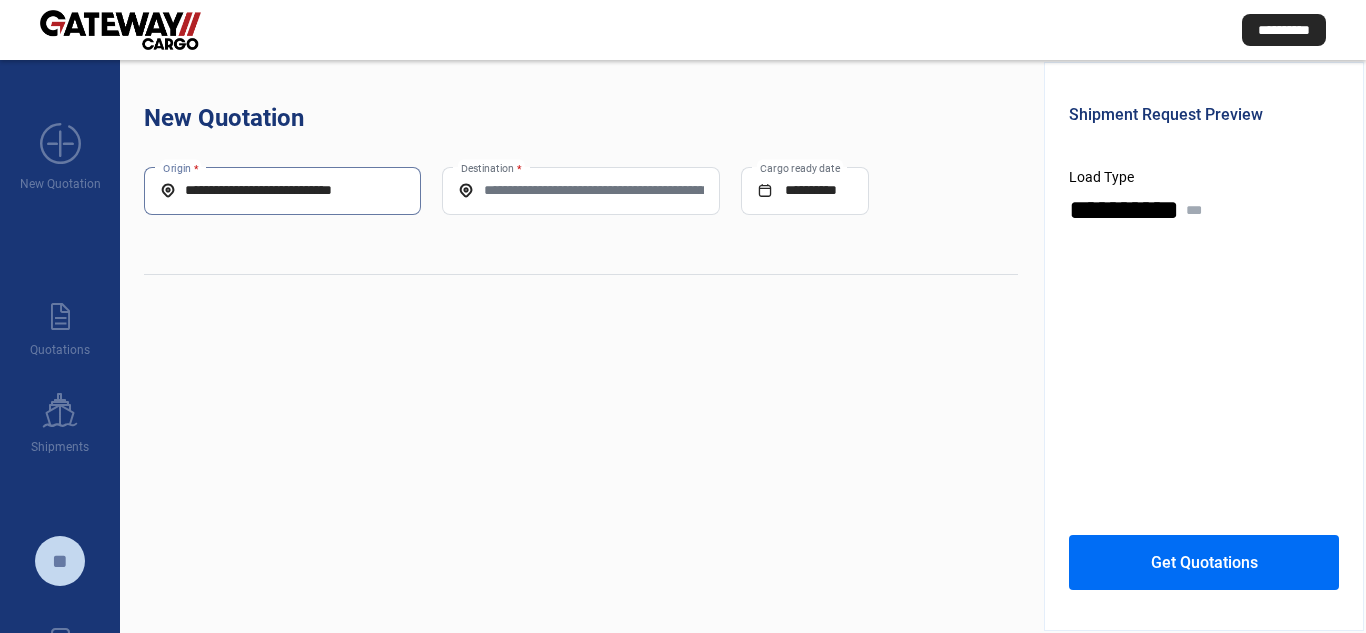scroll, scrollTop: 0, scrollLeft: 28, axis: horizontal 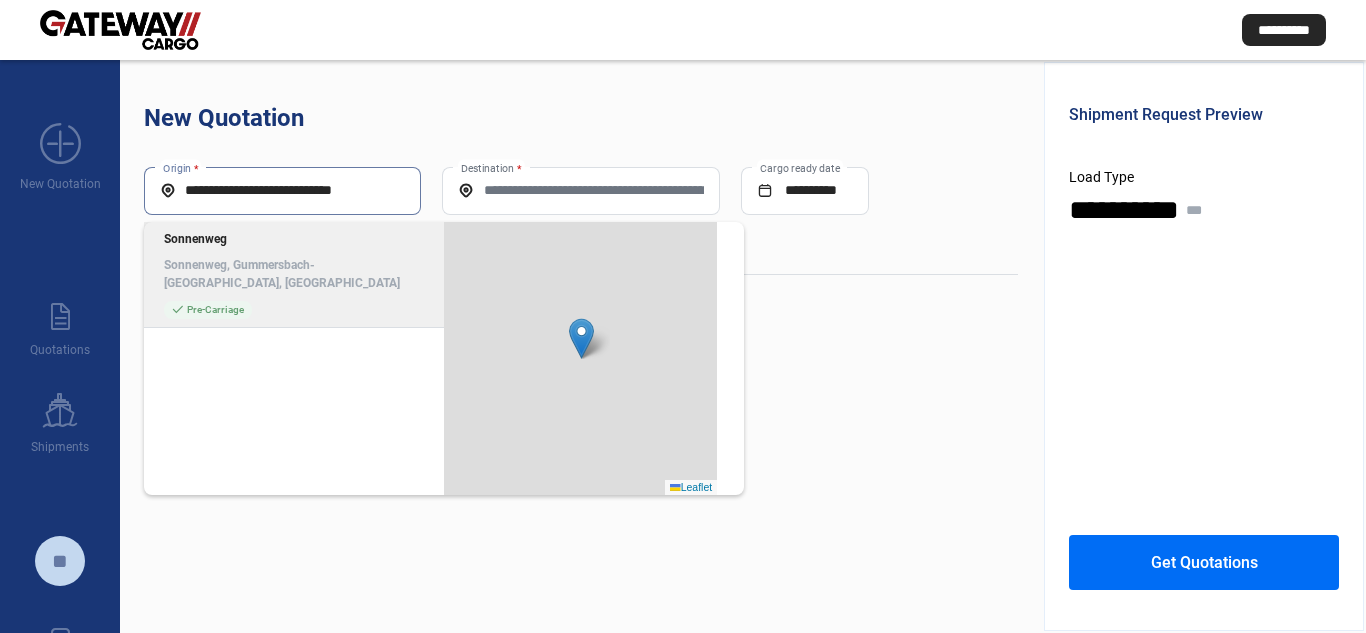 click on "Sonnenweg, Gummersbach-[GEOGRAPHIC_DATA], [GEOGRAPHIC_DATA]" 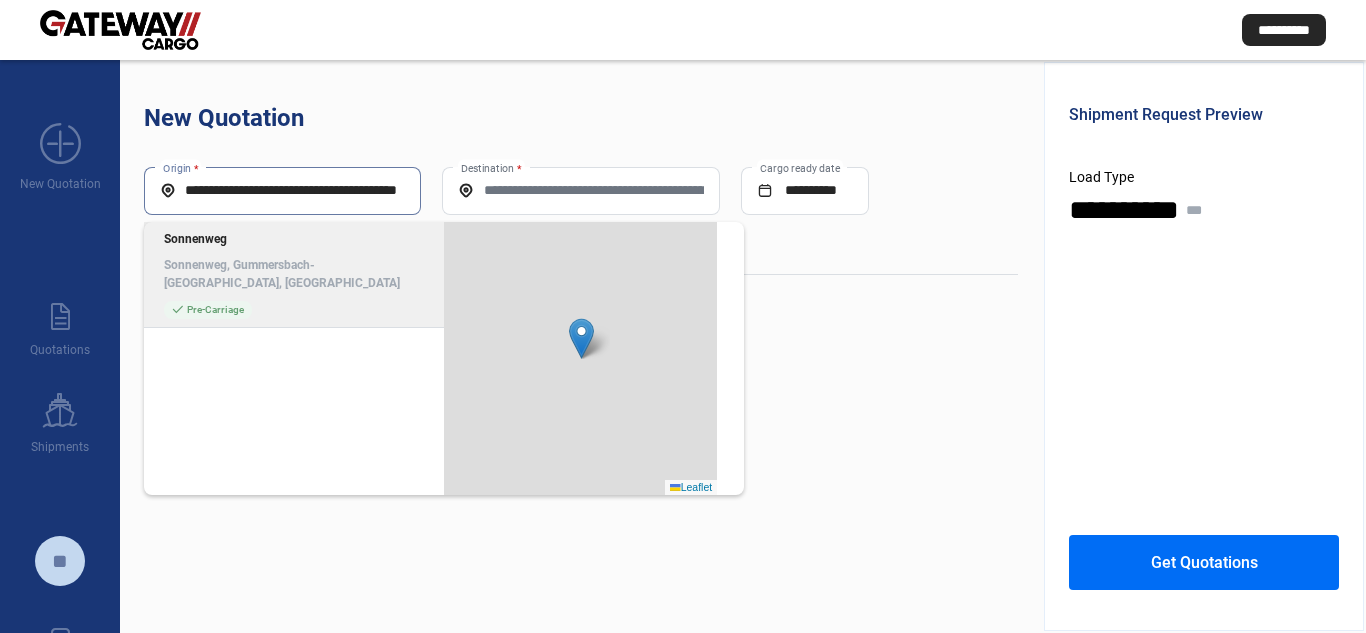 scroll, scrollTop: 0, scrollLeft: 0, axis: both 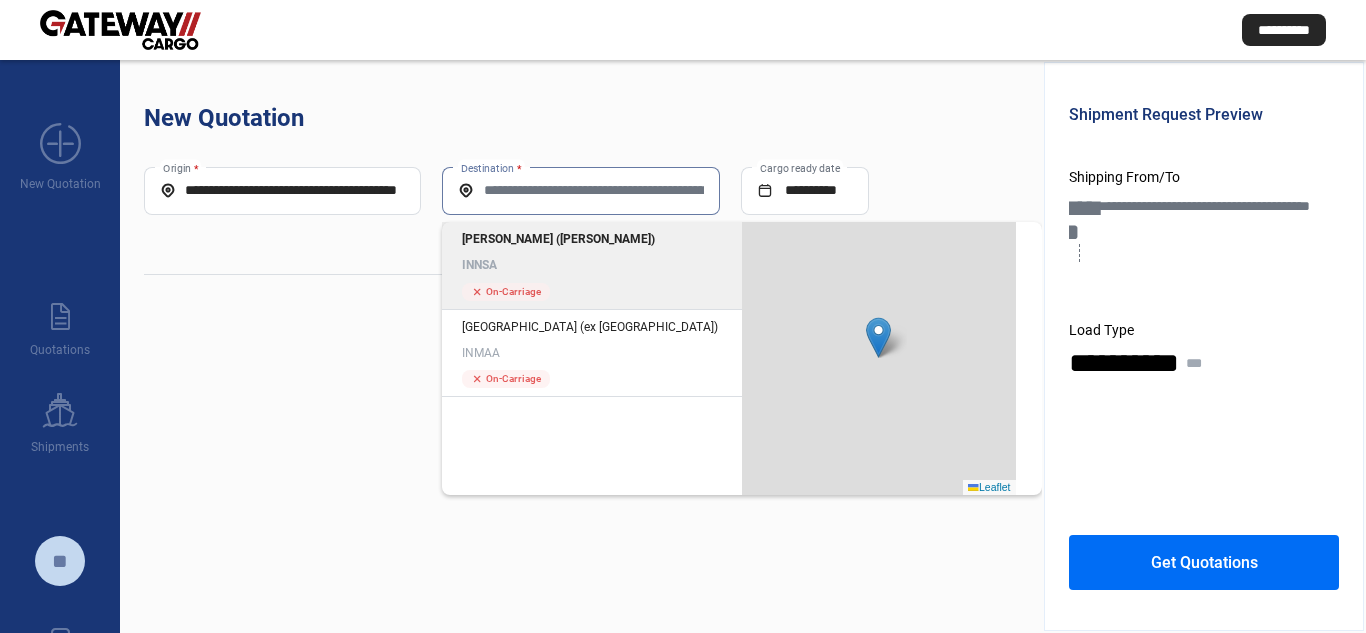 click on "Destination *" at bounding box center [580, 190] 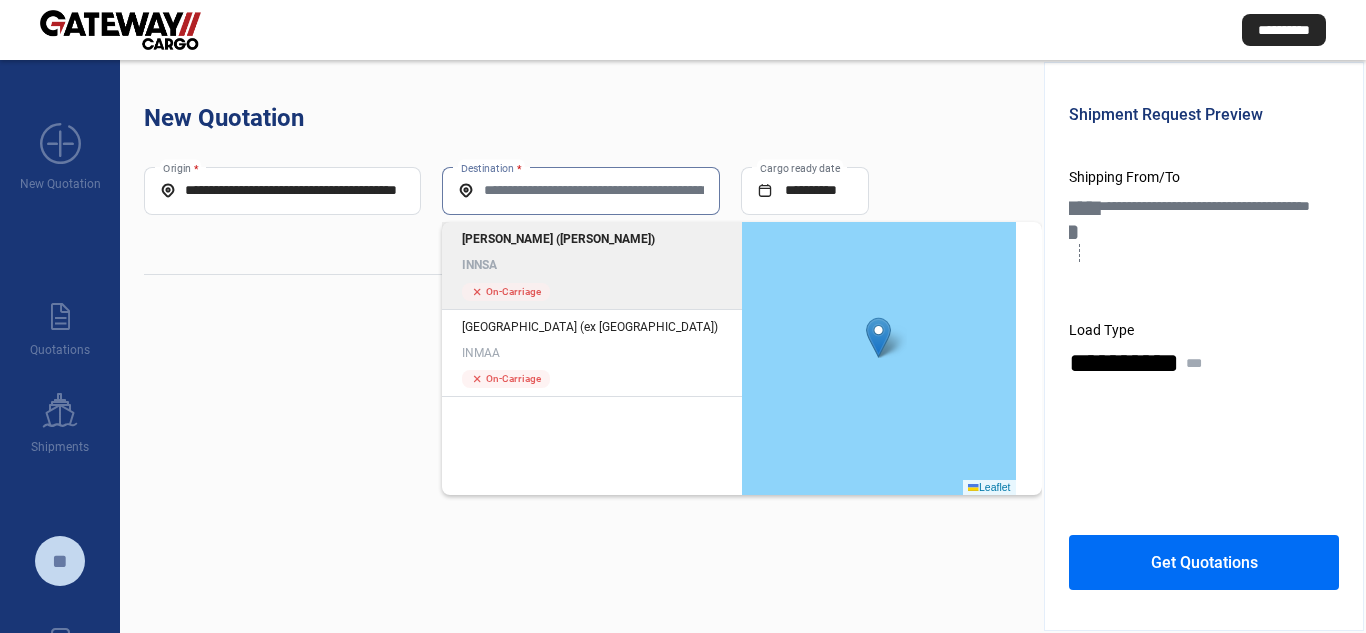 click on "INNSA" 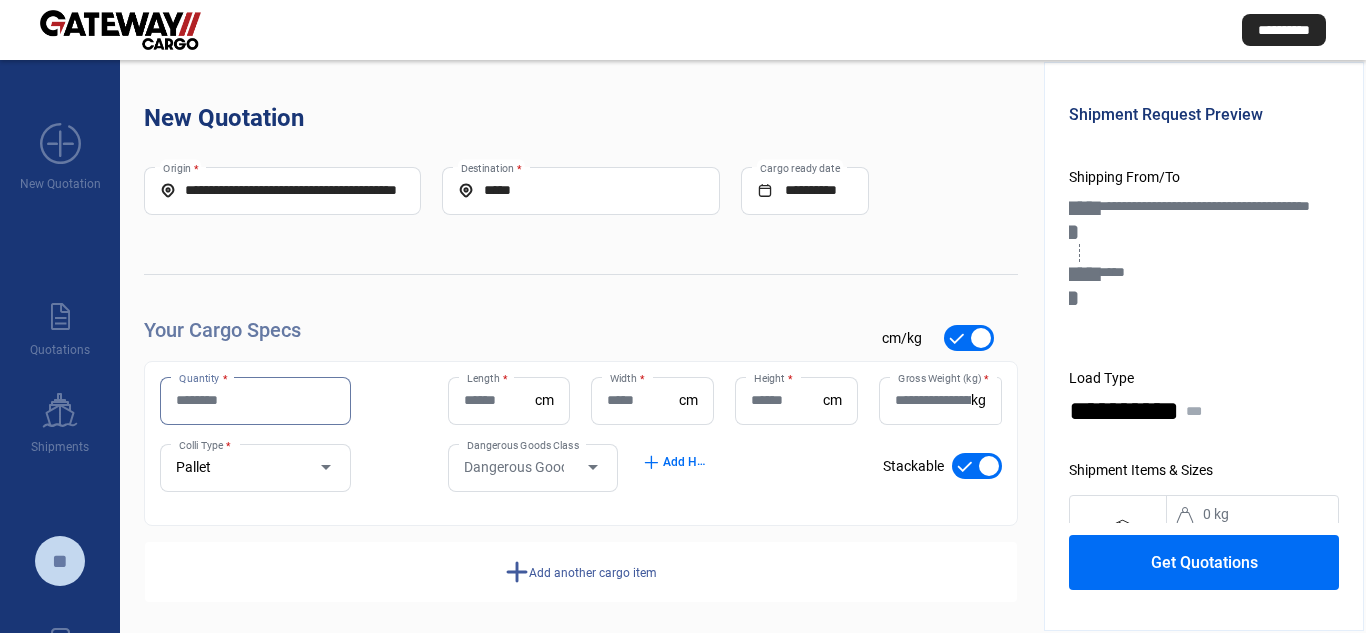 click on "Quantity *" at bounding box center (255, 400) 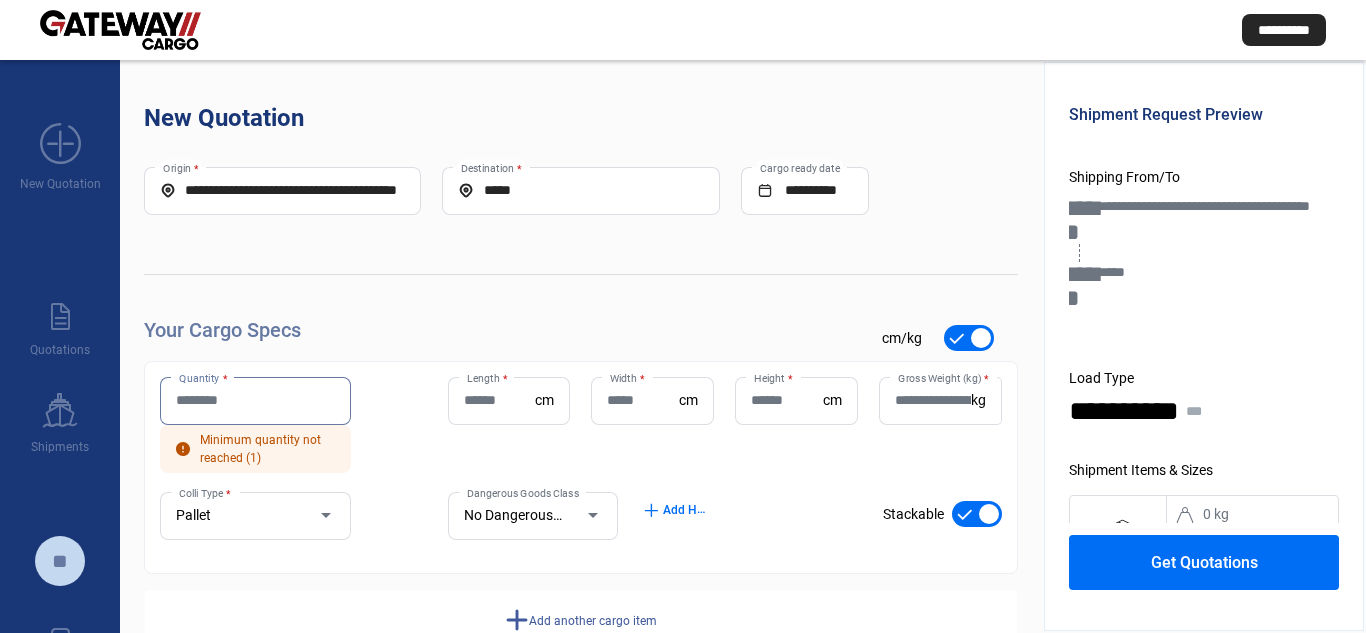 click on "Pallet" at bounding box center [236, 516] 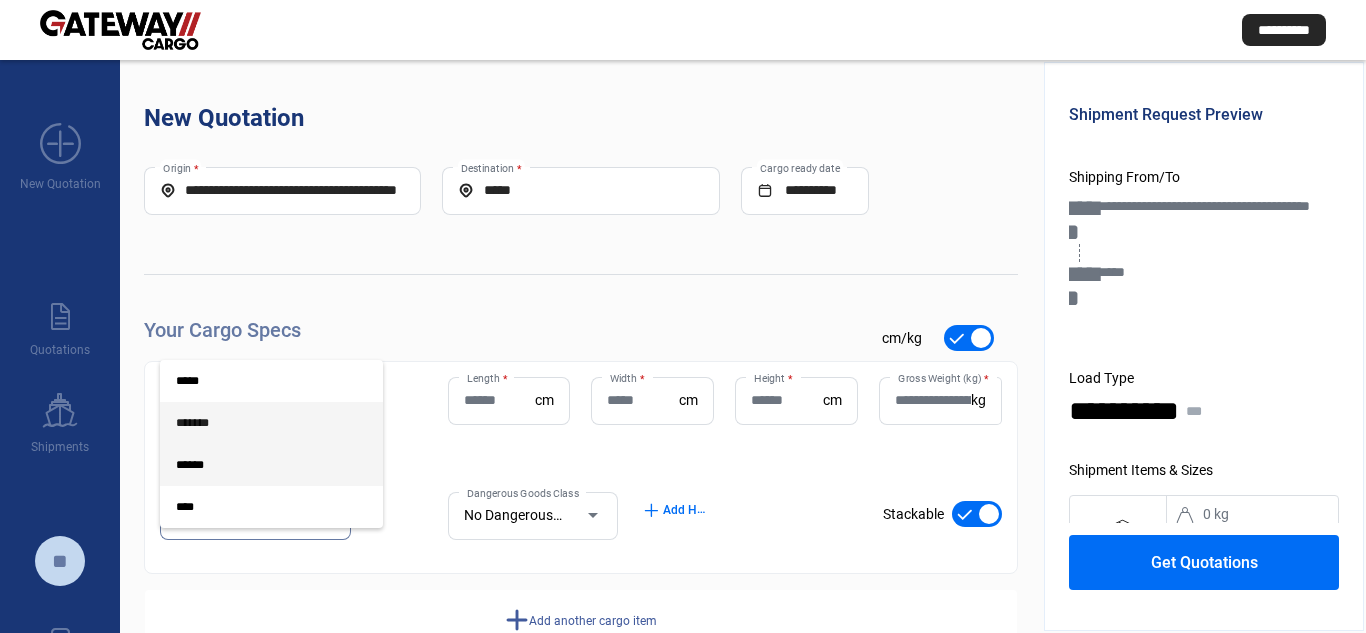 click on "*******" at bounding box center [255, 423] 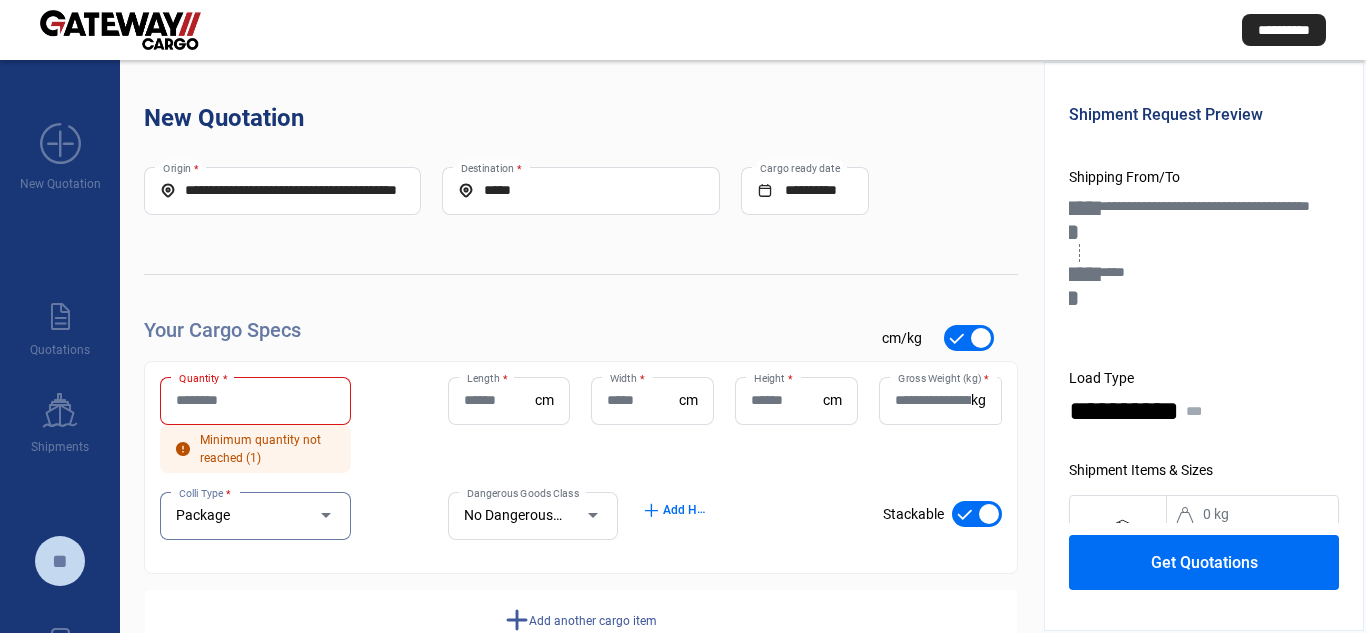 click on "Quantity *" at bounding box center [255, 400] 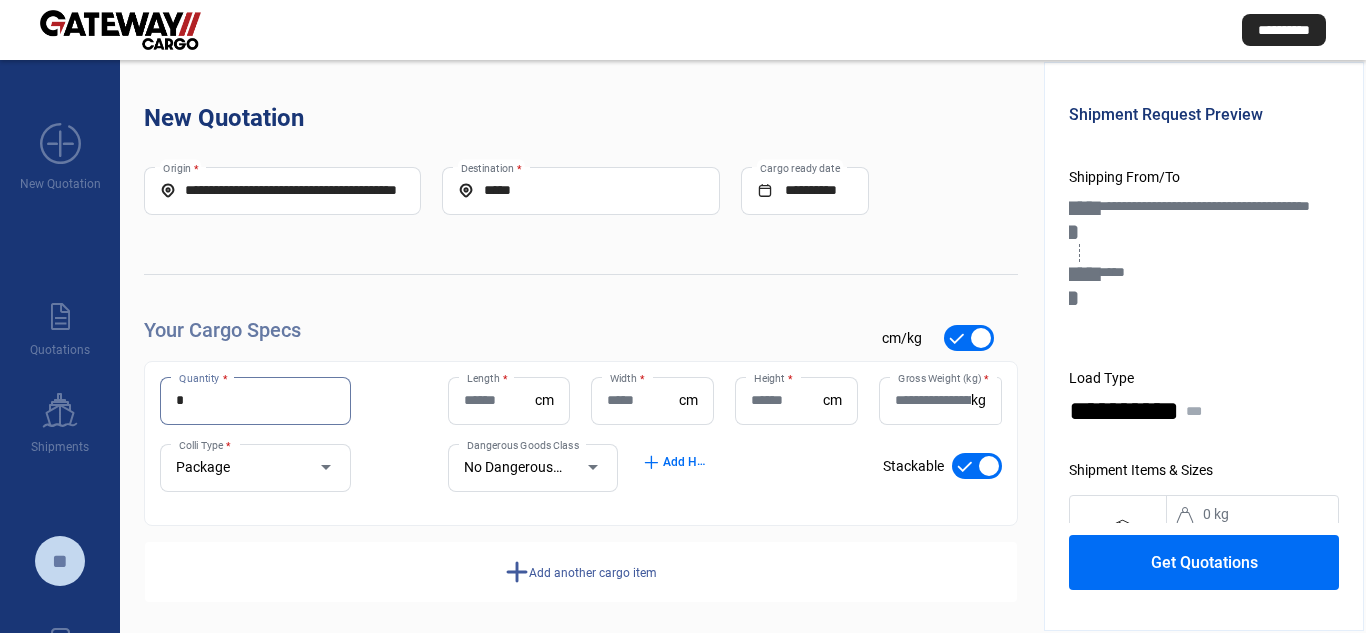 type on "*" 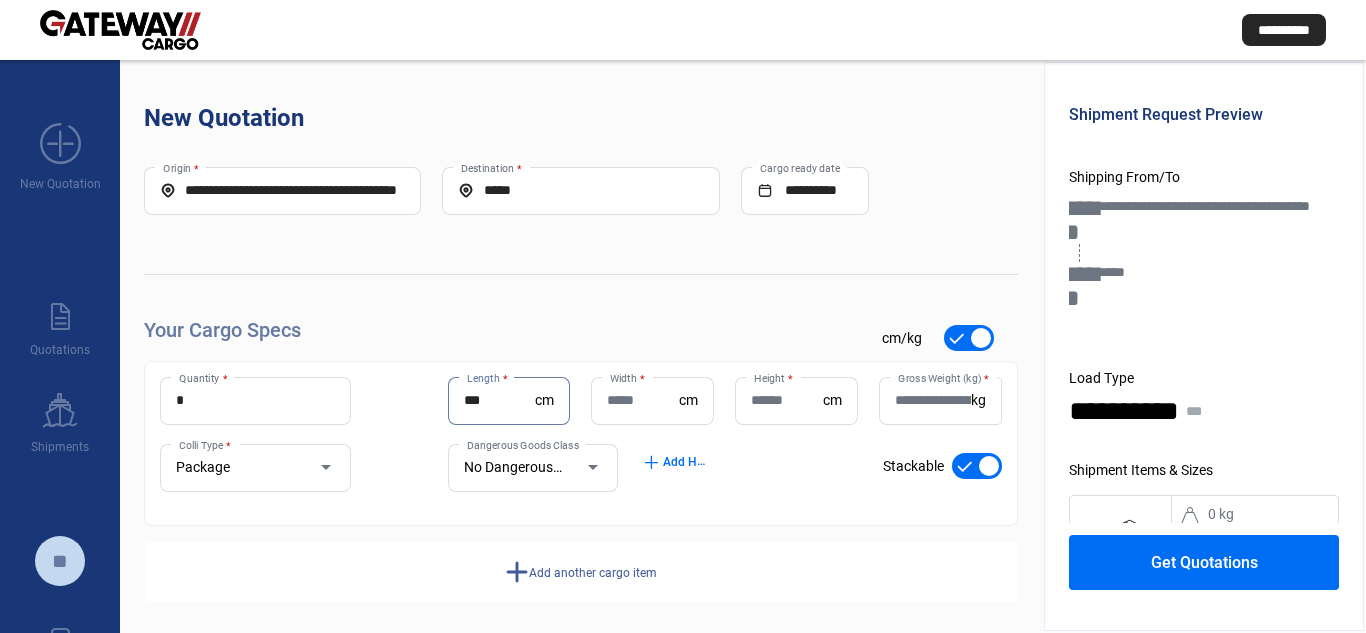 type on "***" 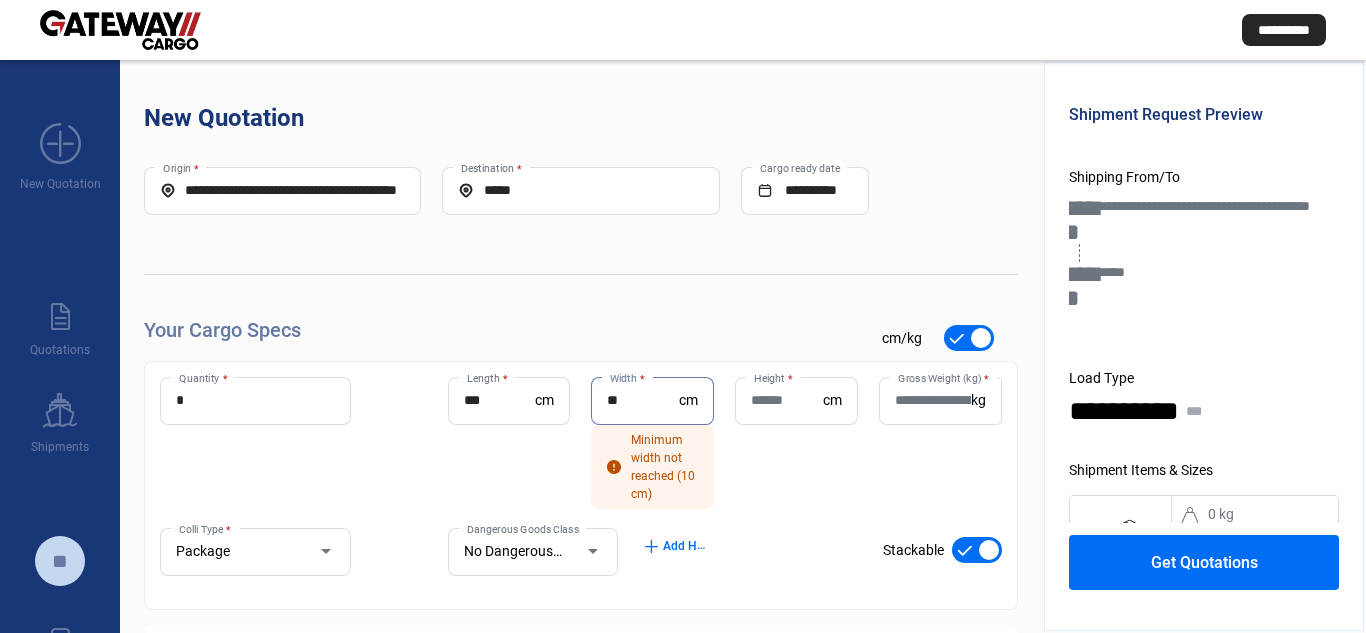 type on "**" 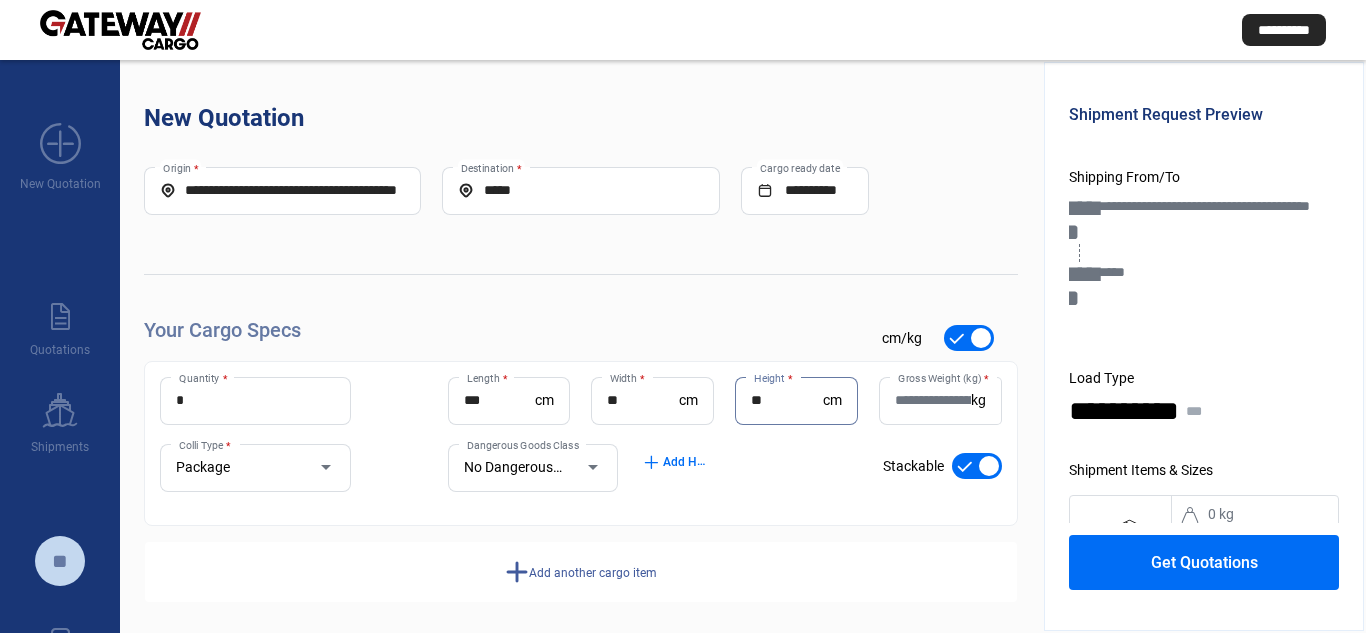 type on "**" 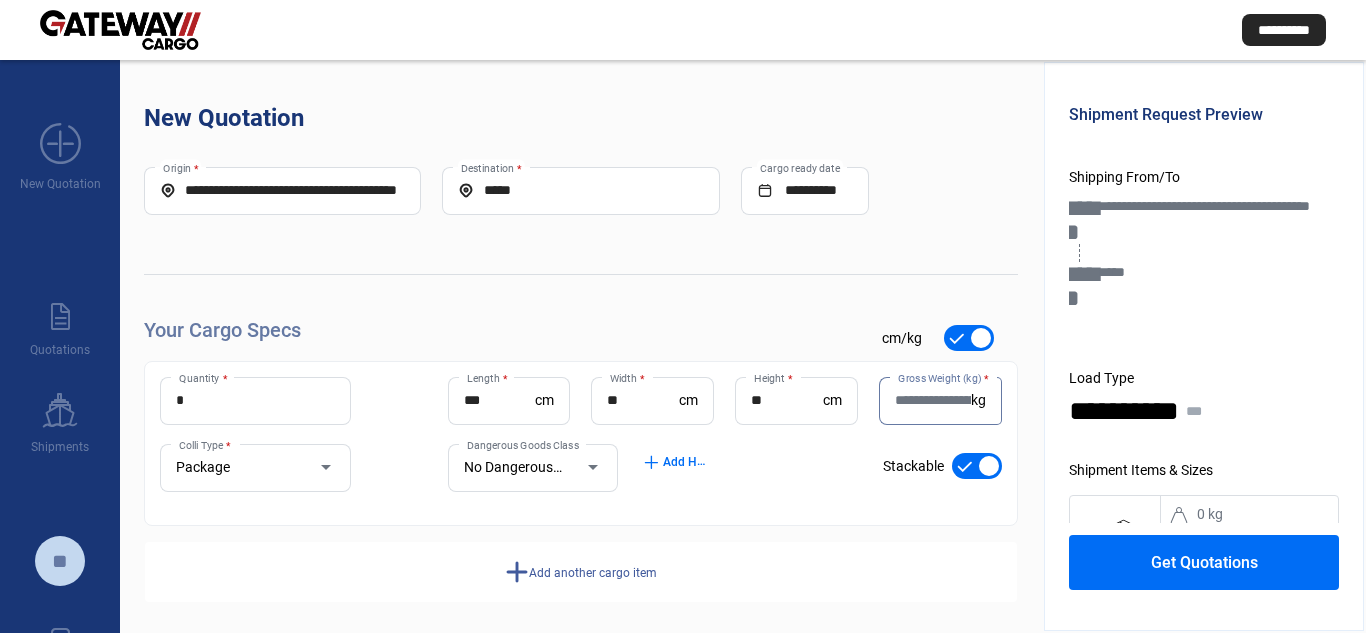 paste on "*****" 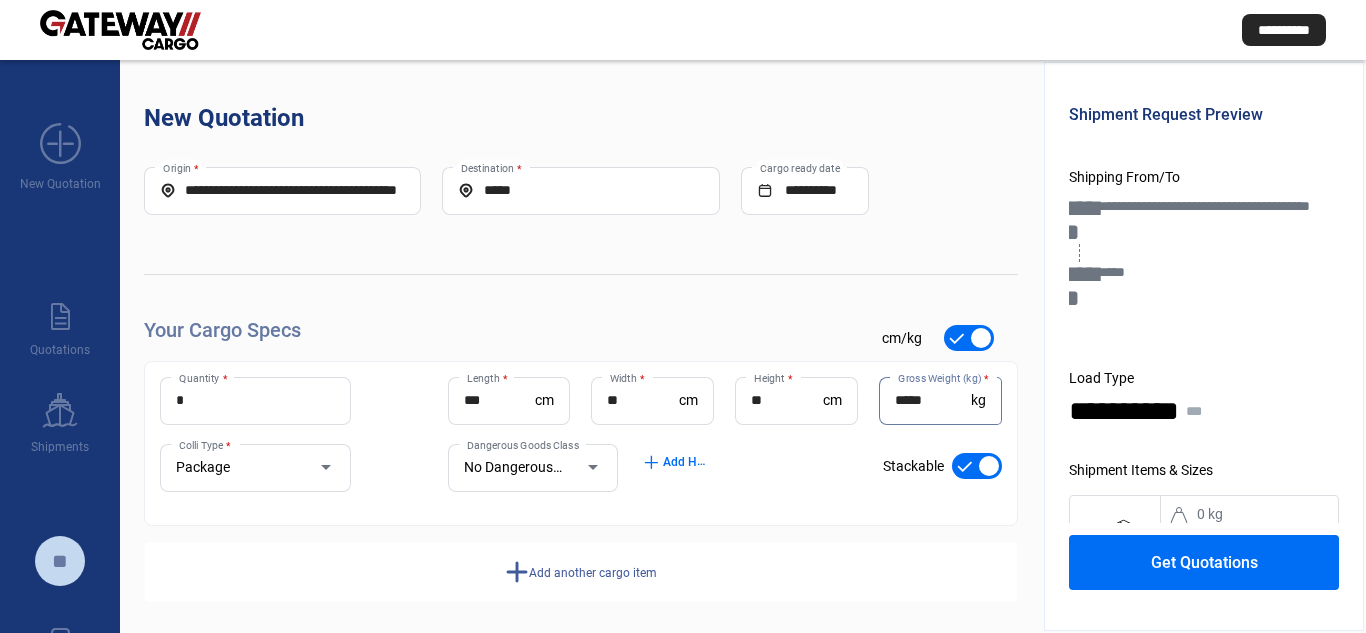 type on "*****" 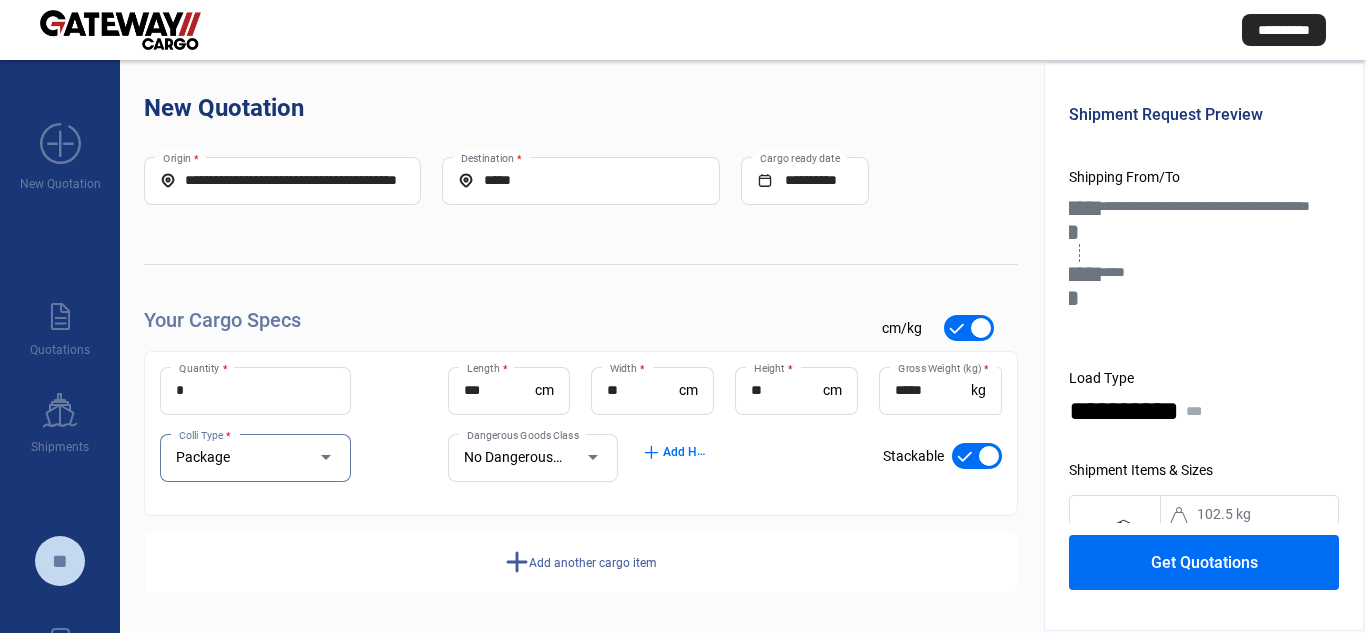 drag, startPoint x: 507, startPoint y: 567, endPoint x: 347, endPoint y: 472, distance: 186.07794 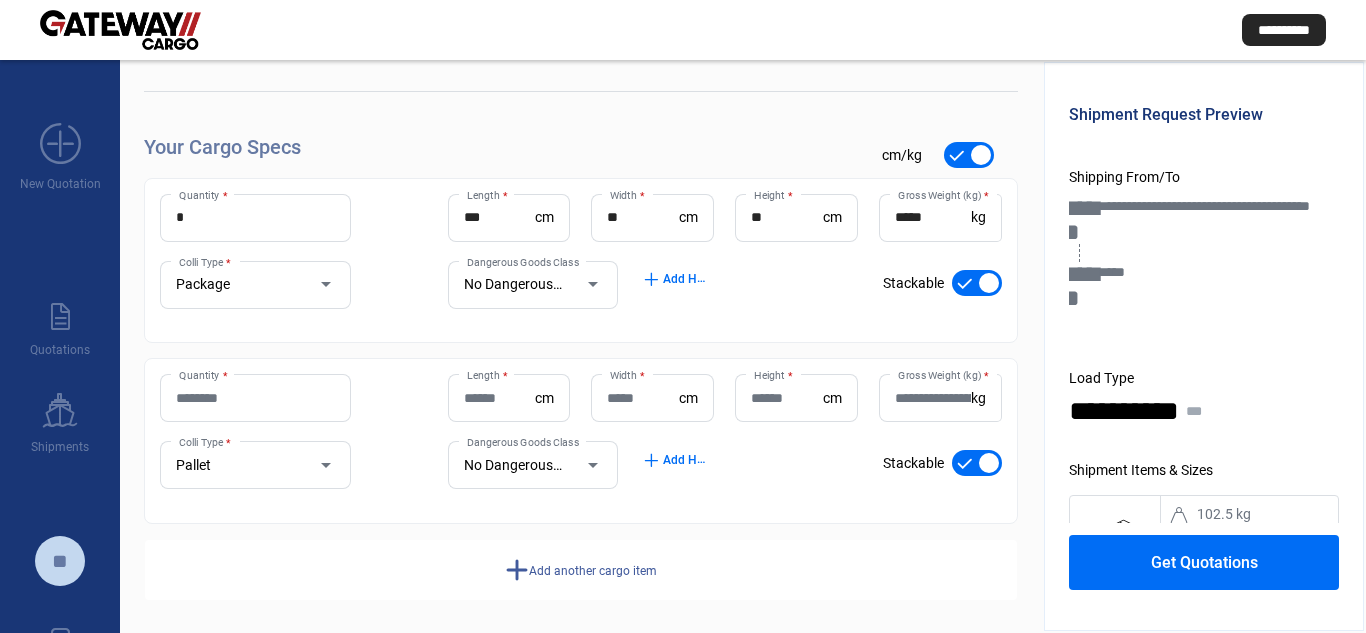 scroll, scrollTop: 191, scrollLeft: 0, axis: vertical 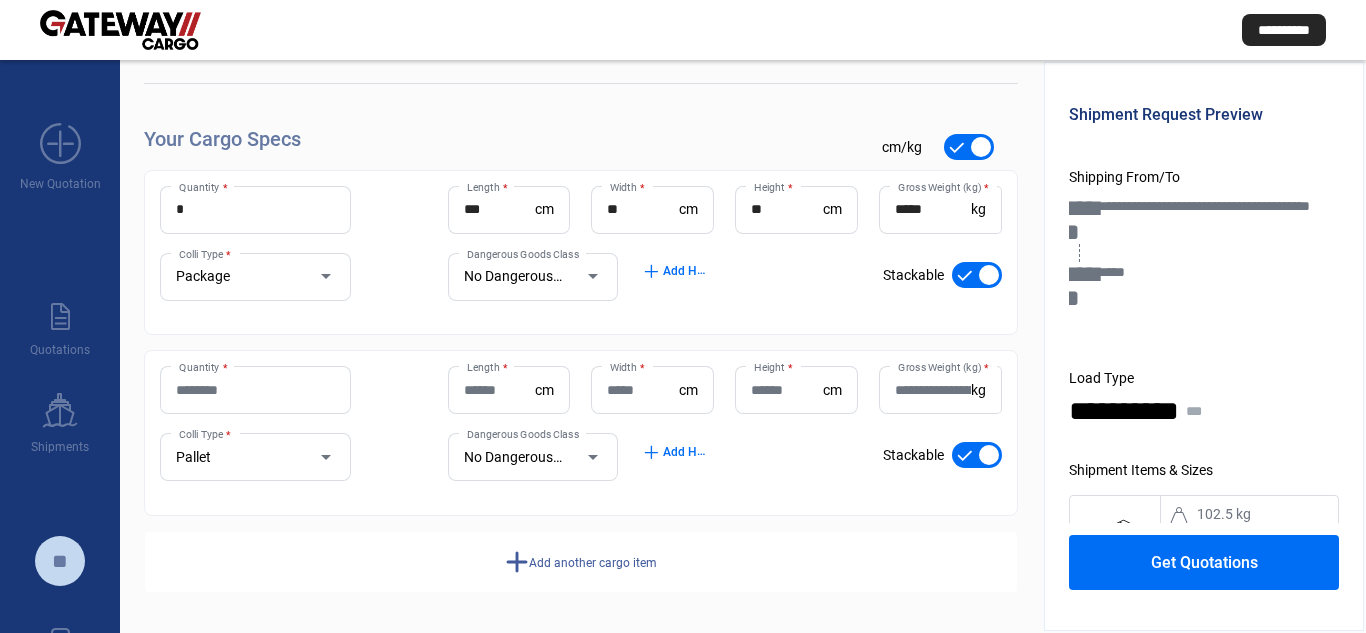 click on "Pallet" at bounding box center [236, 457] 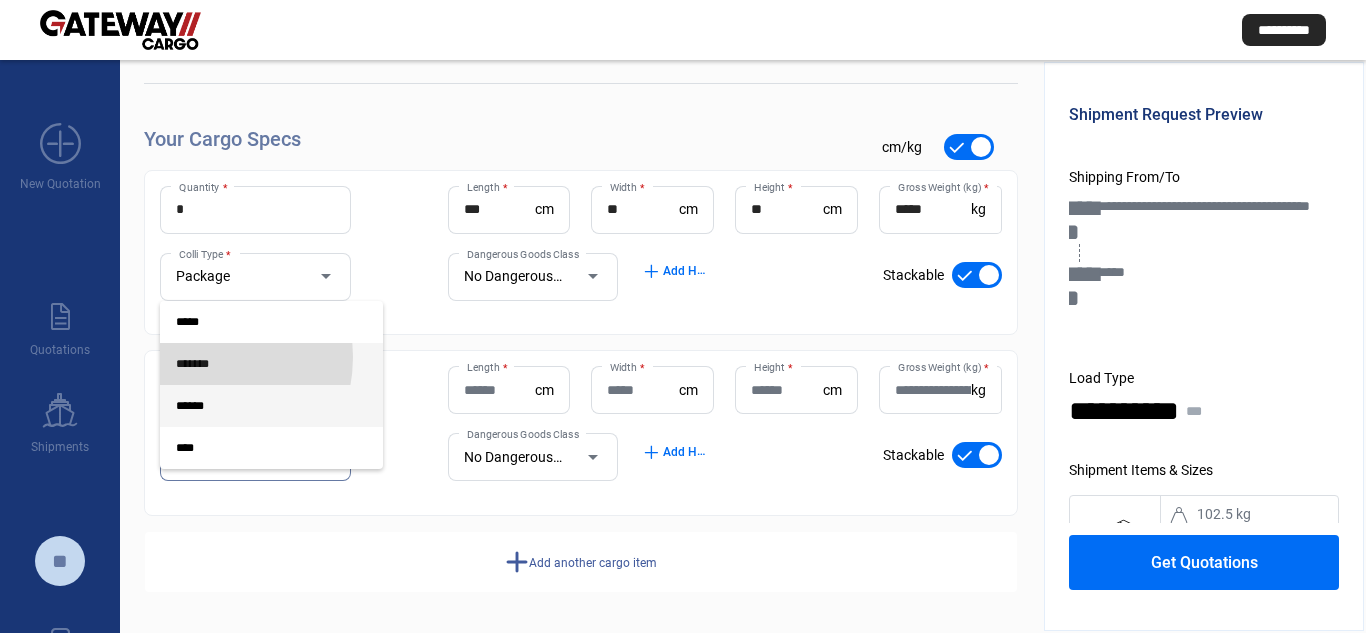 click on "*******" at bounding box center (255, 364) 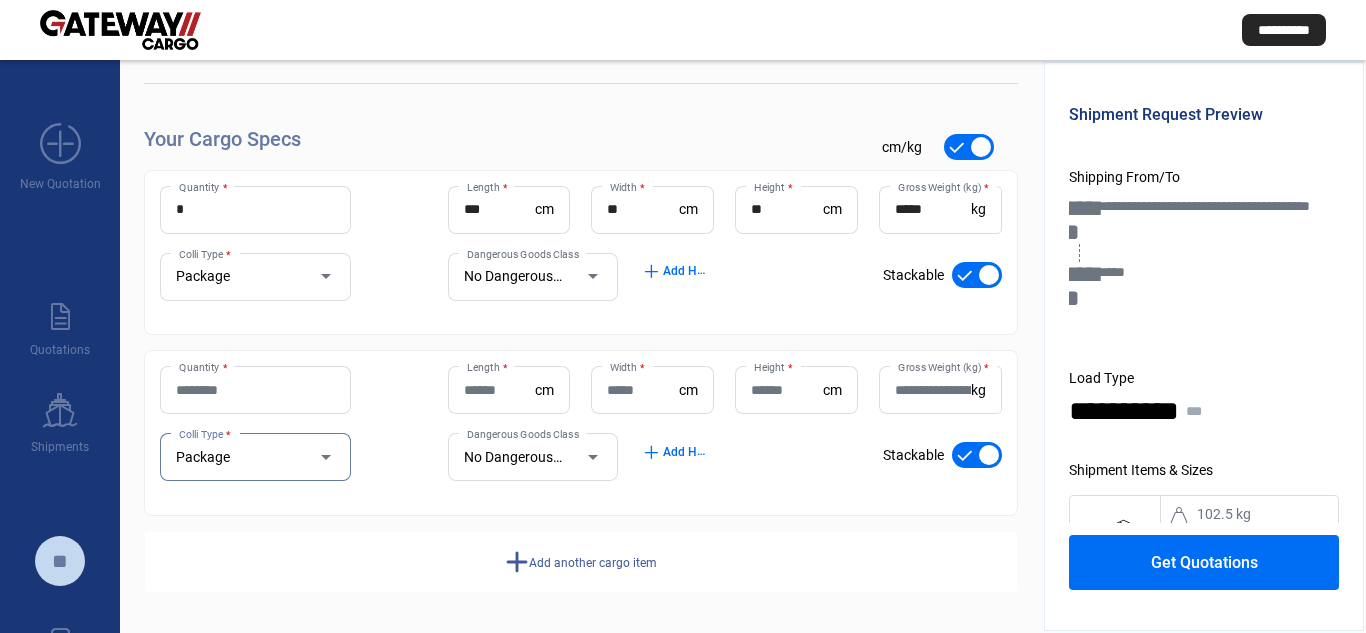 click on "Quantity *" 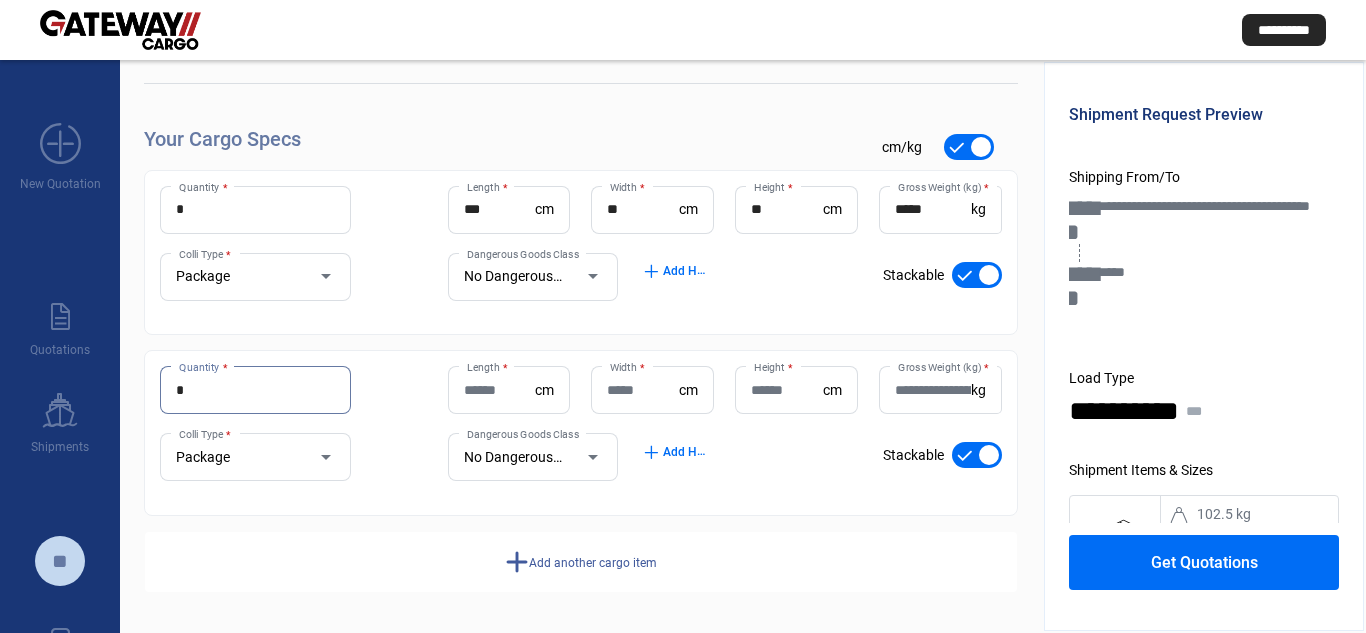 type on "*" 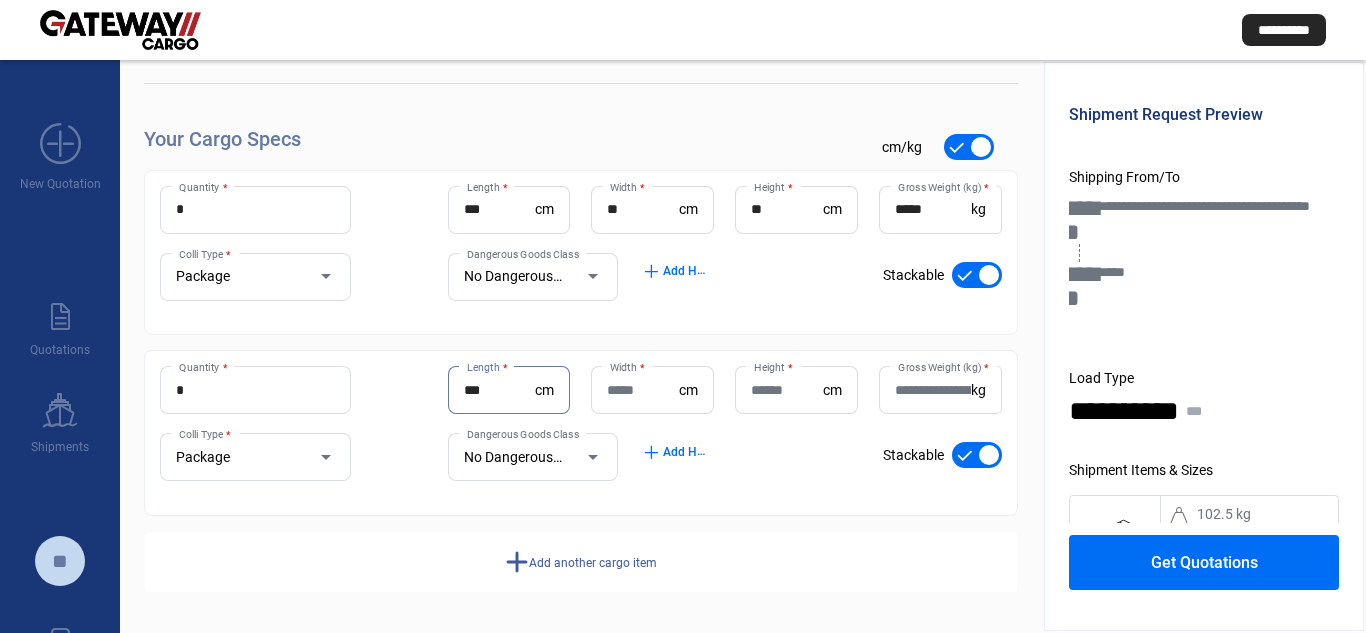 type on "***" 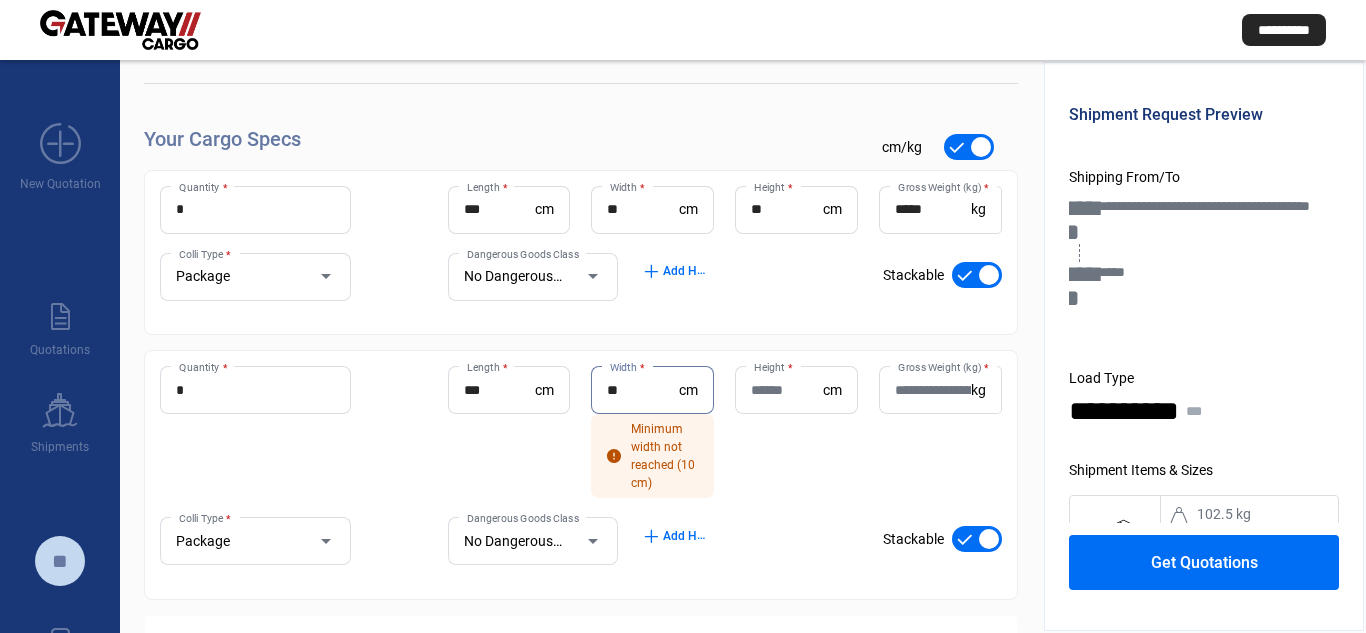 type on "**" 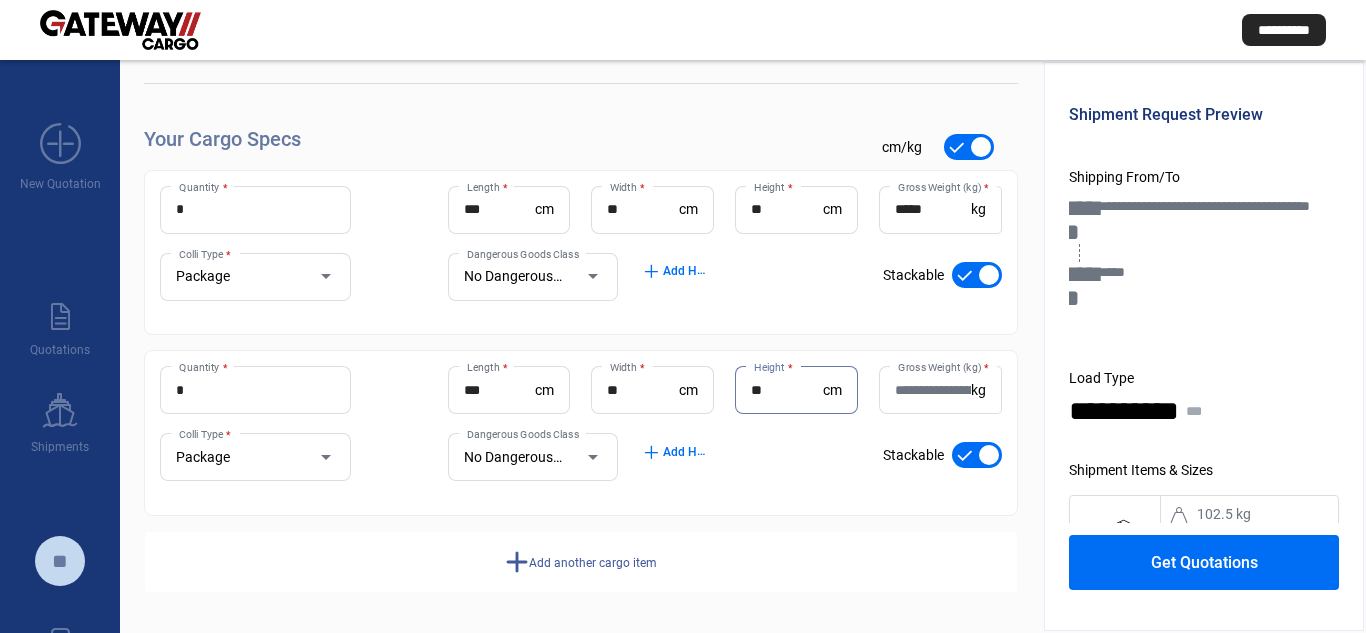 type on "**" 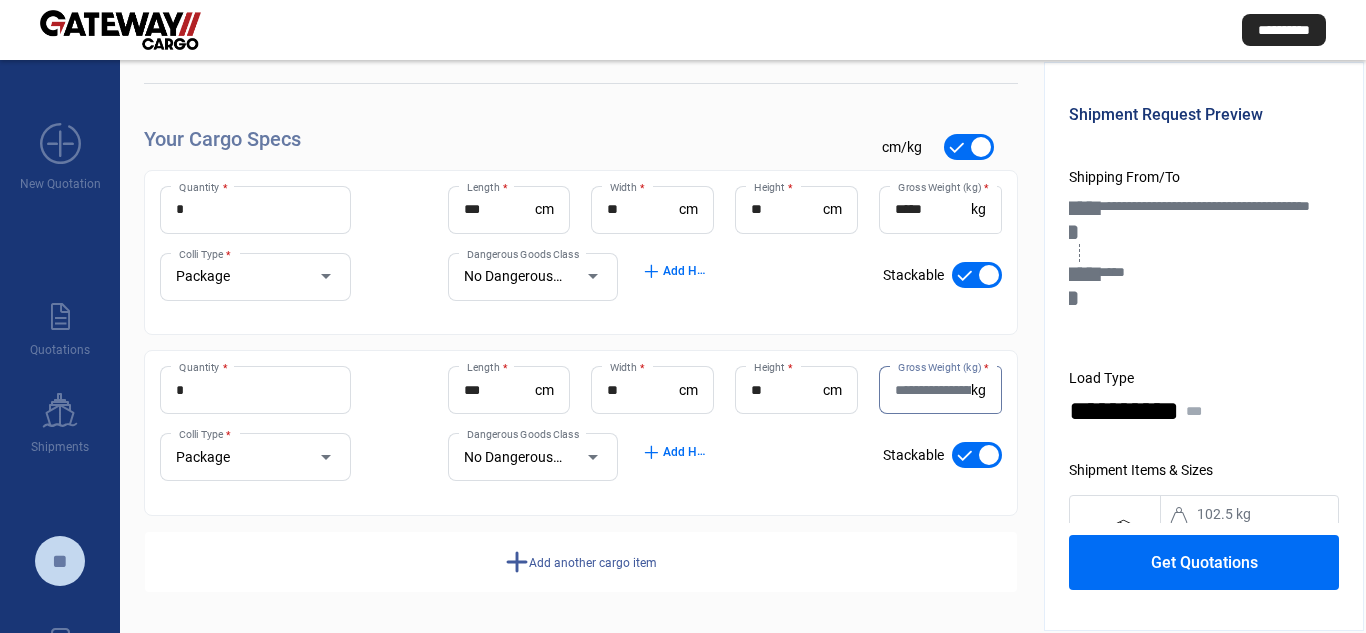 click on "*** Length  * cm ** Width  * cm ** Height  * cm ***** Gross Weight (kg)  * kg" 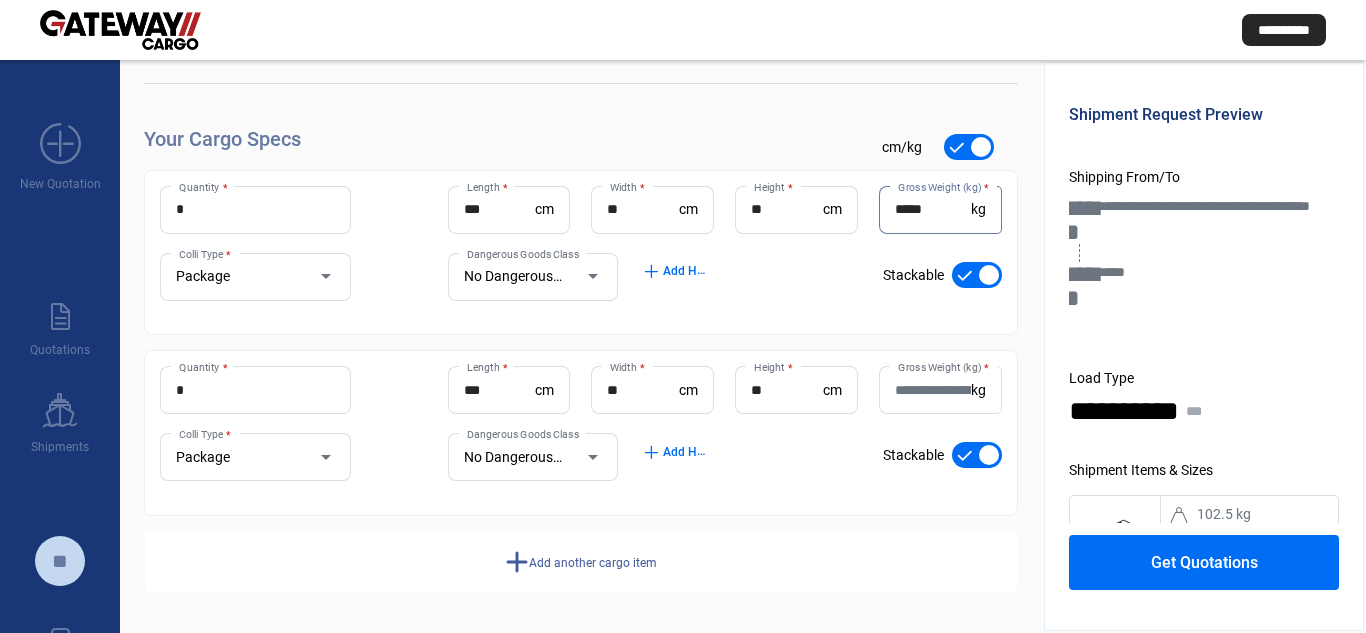 click on "Gross Weight (kg)  *" at bounding box center (933, 390) 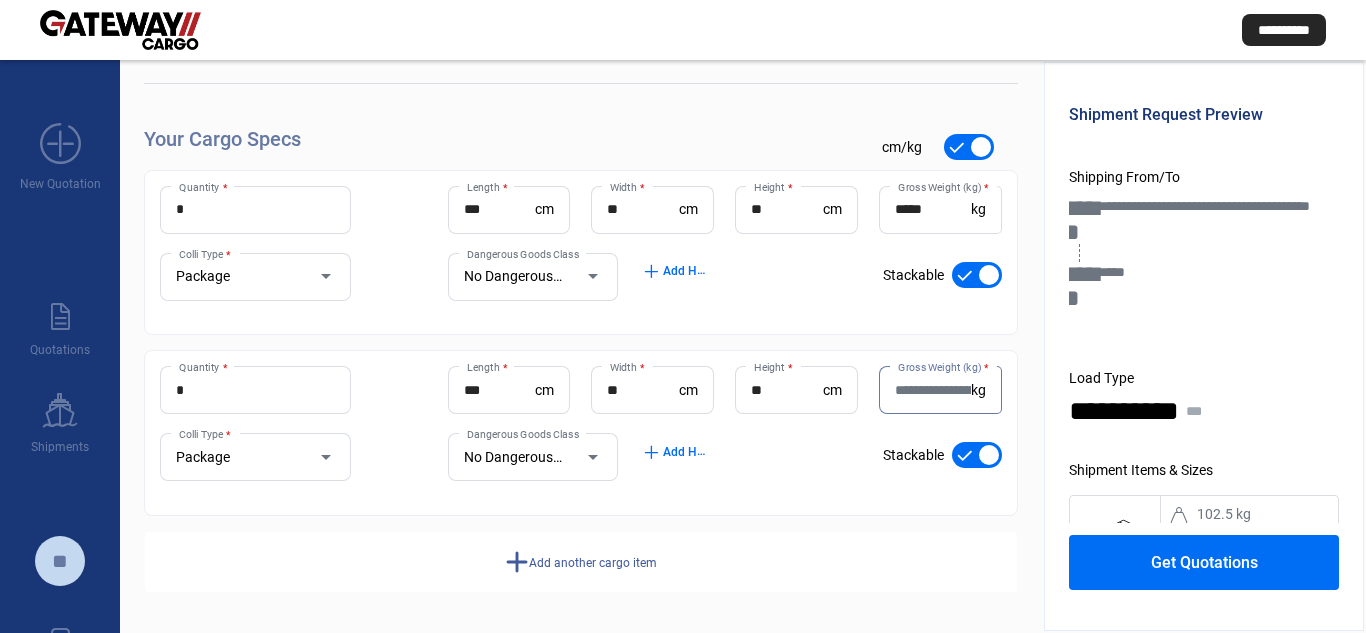 paste on "*****" 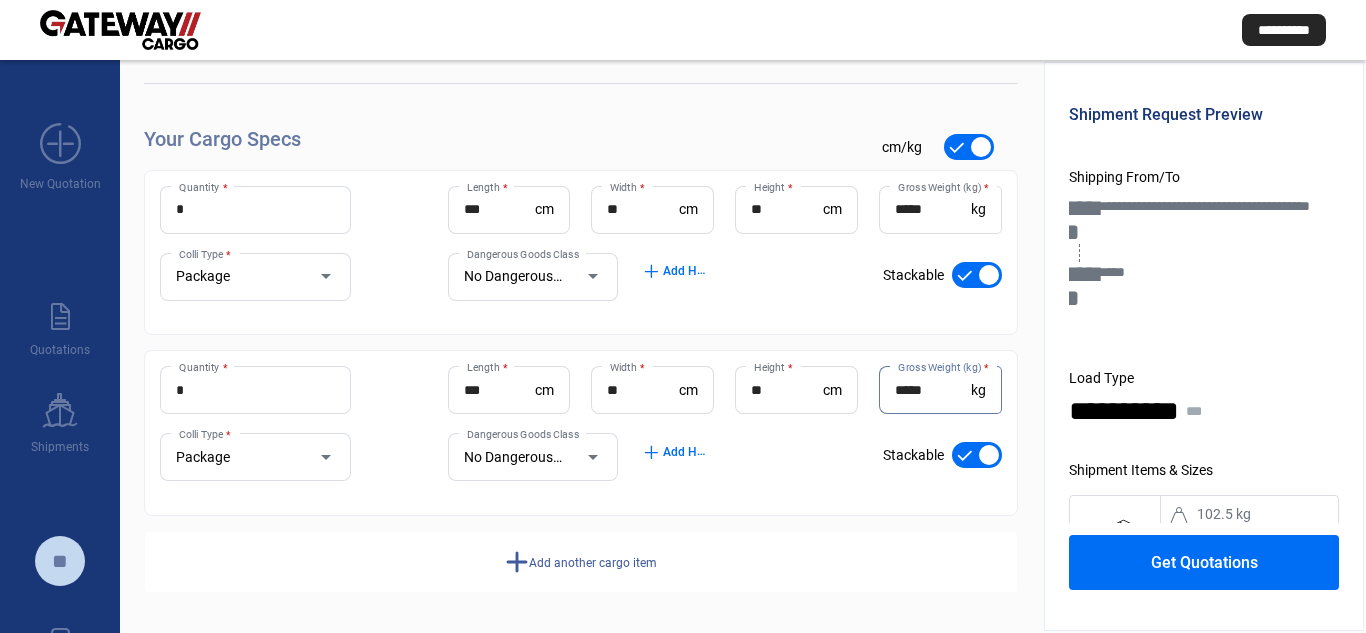 type on "*****" 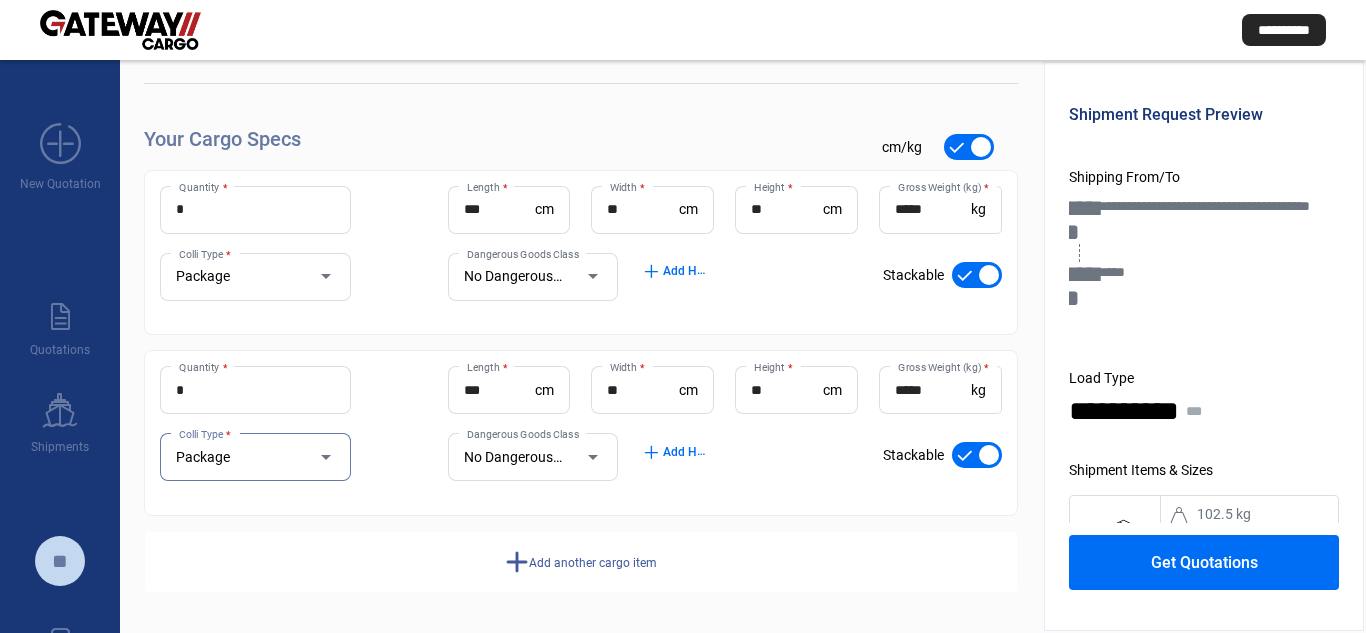 click on "add" 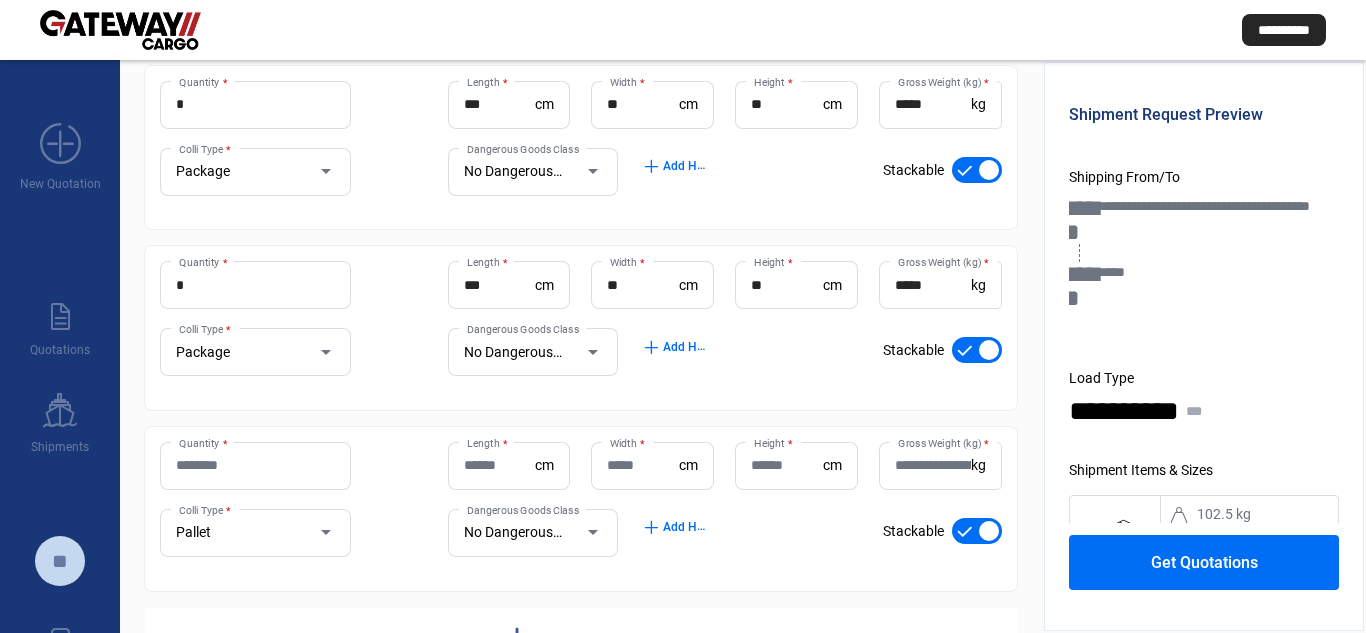 scroll, scrollTop: 372, scrollLeft: 0, axis: vertical 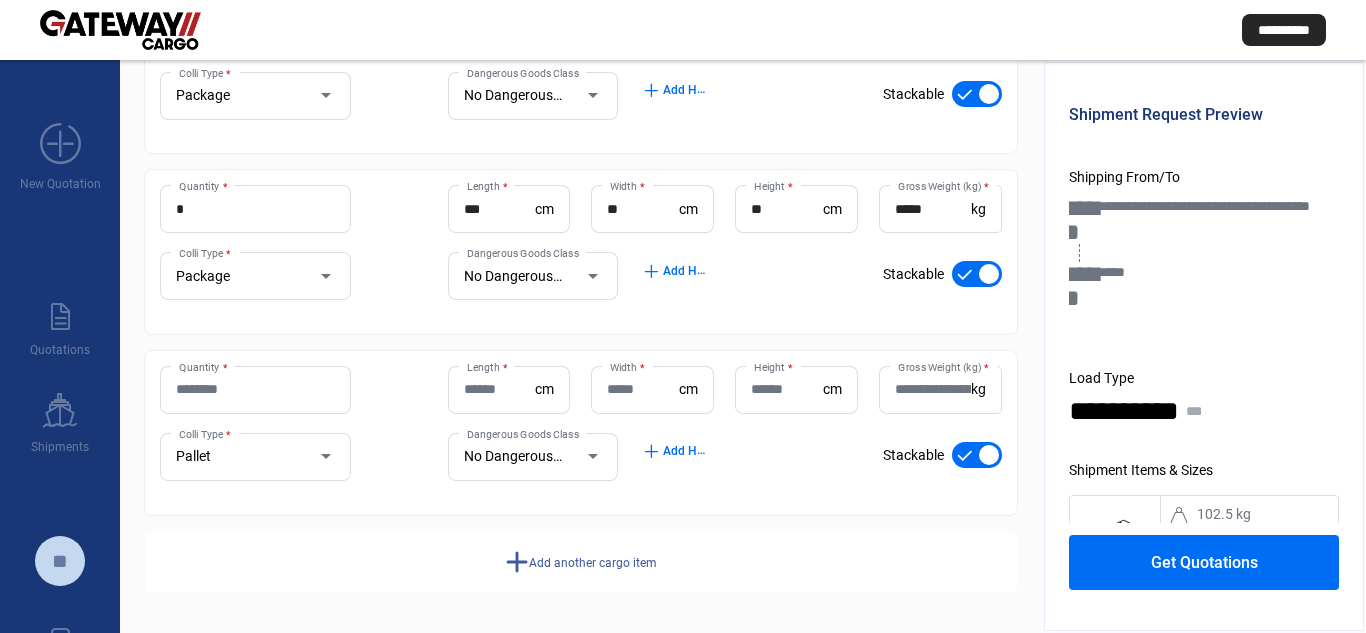 click on "Quantity *" at bounding box center (255, 389) 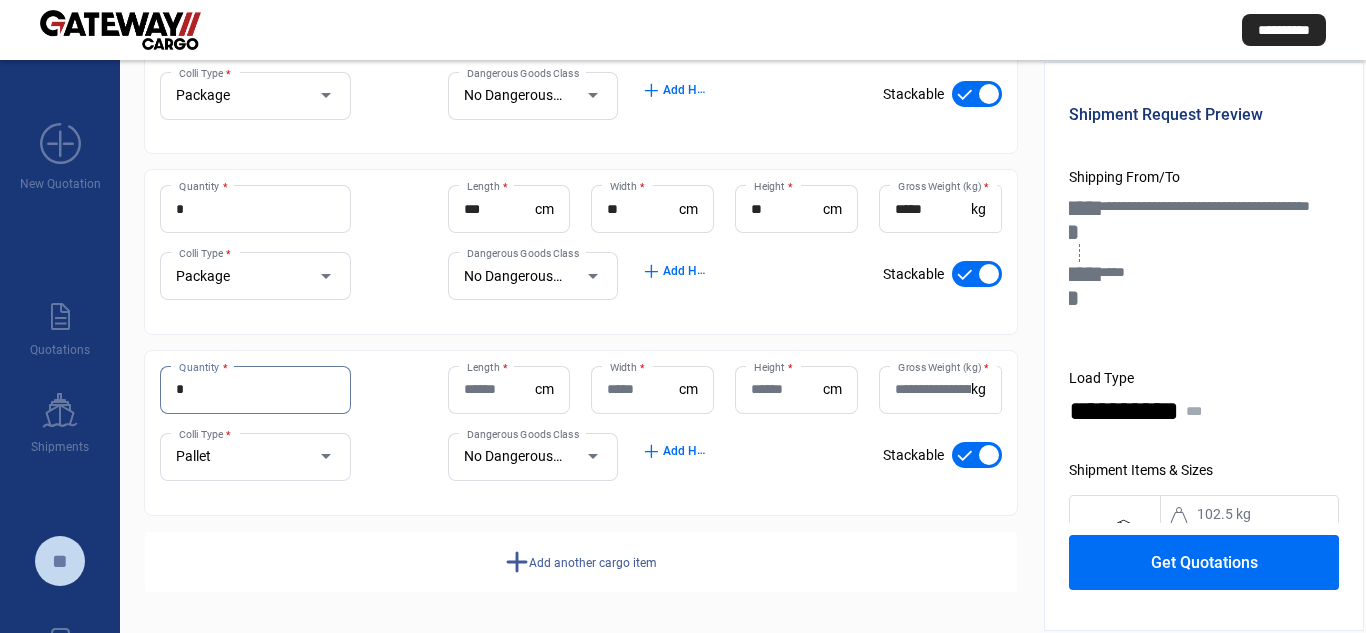 type on "*" 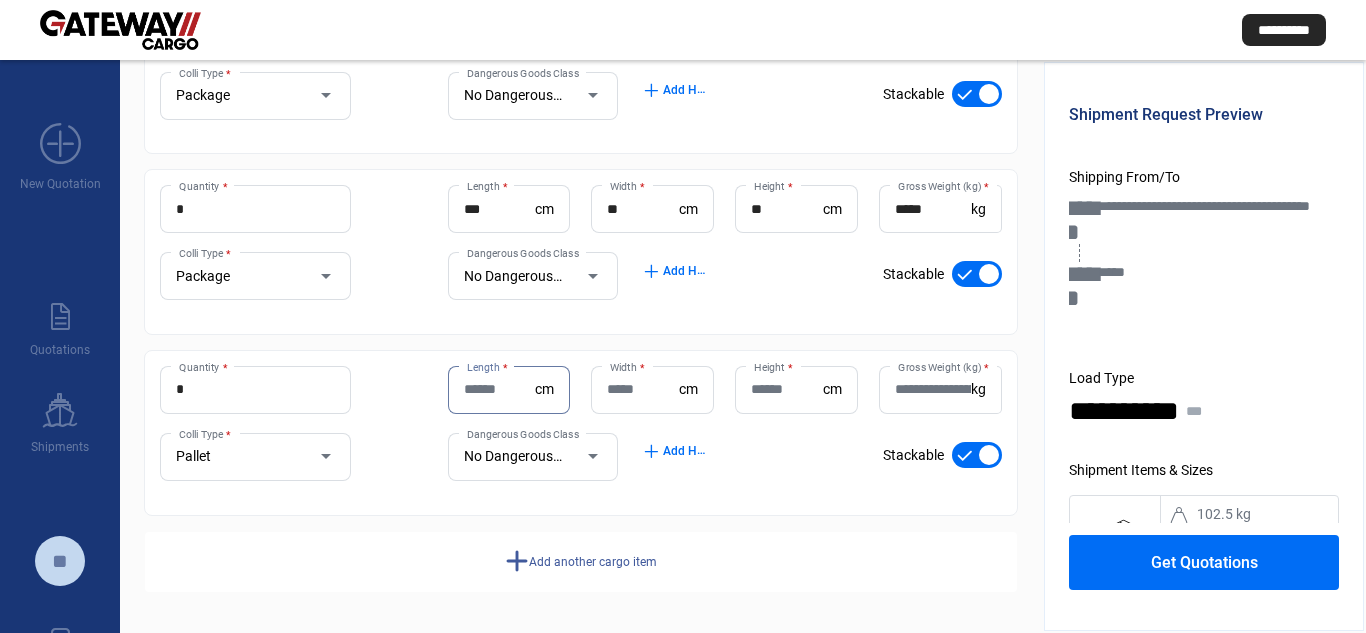 click on "Length  *" at bounding box center (500, 389) 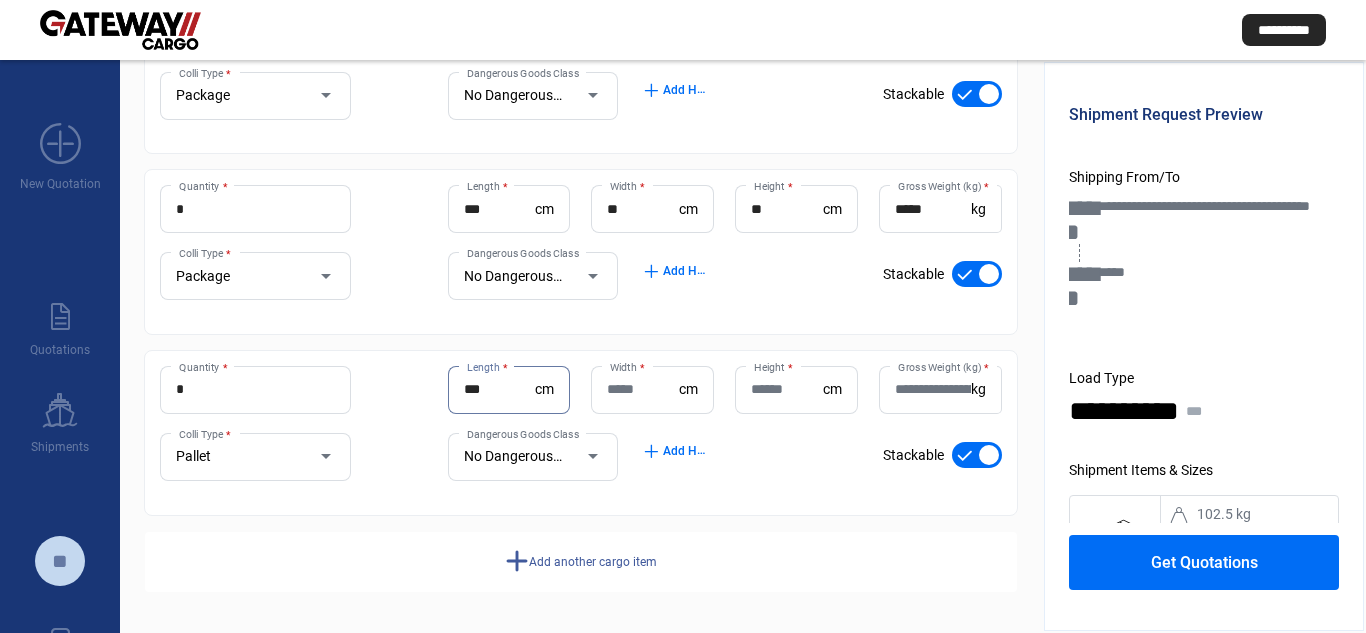 type on "***" 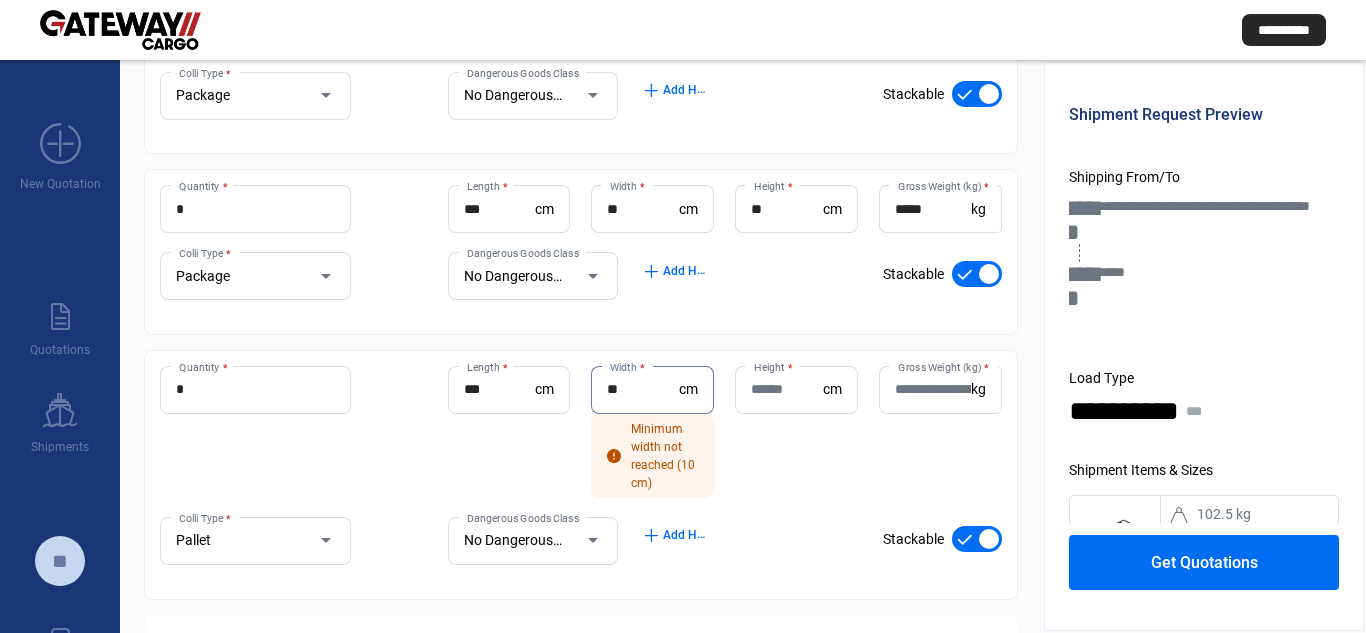 type on "**" 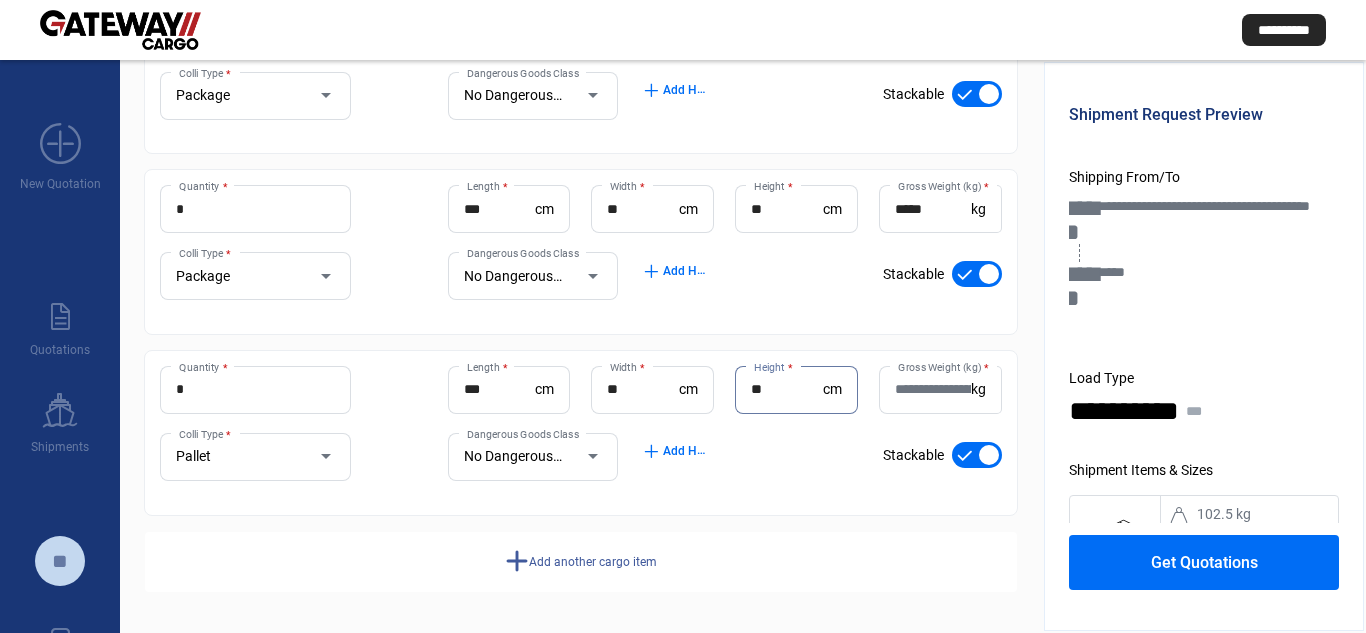 type on "**" 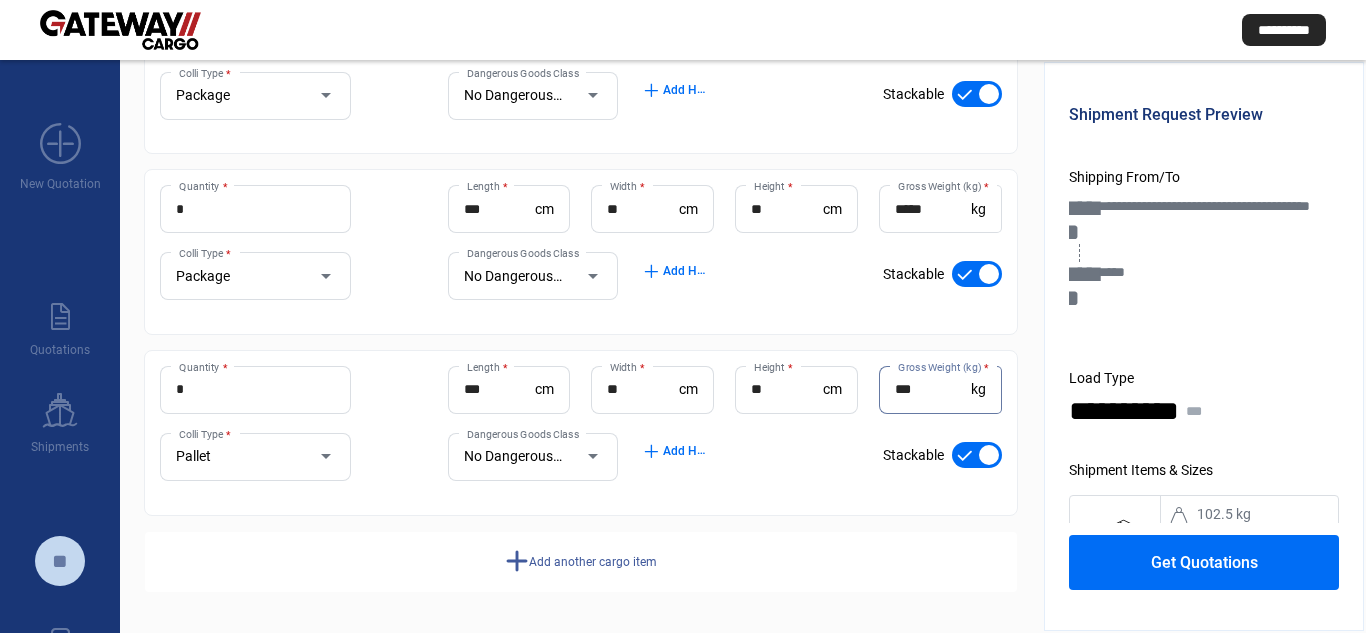type on "***" 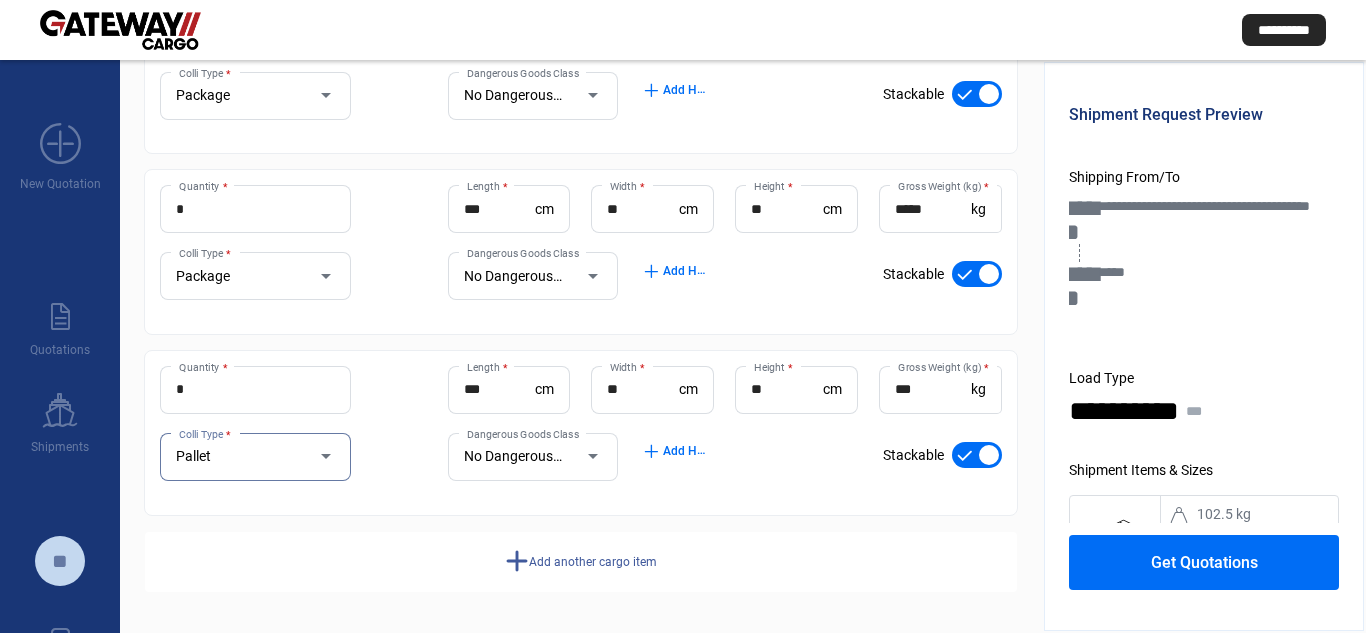 click on "add" 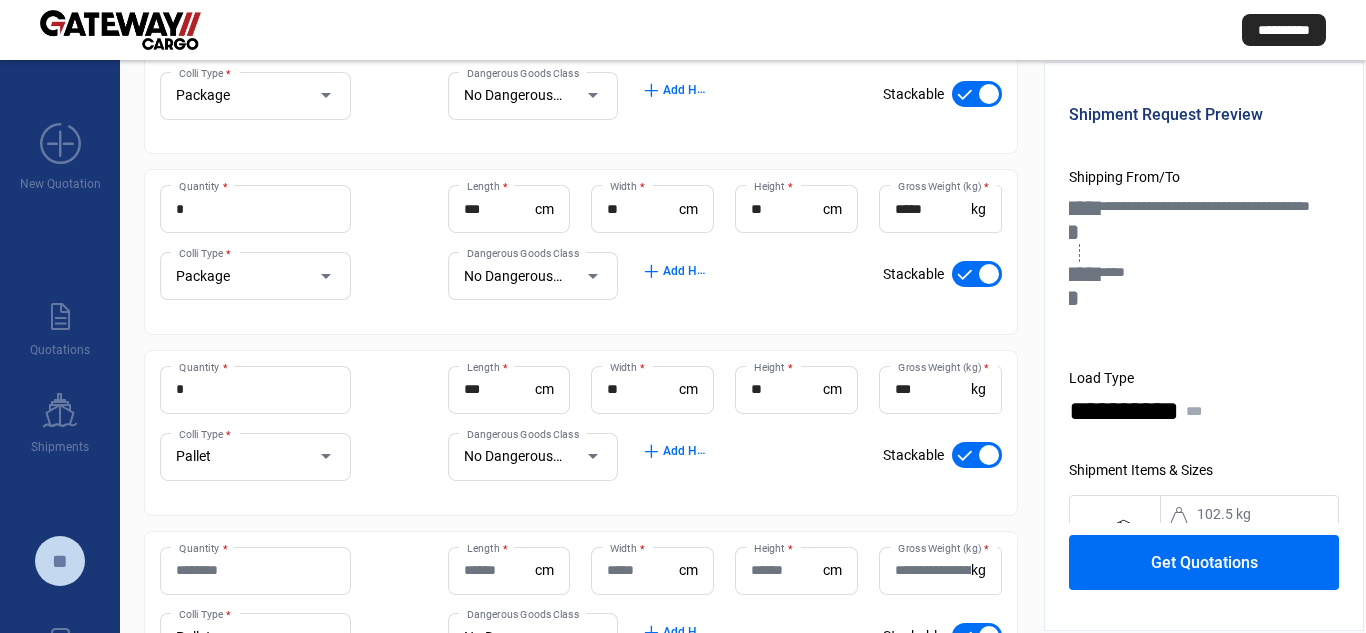 click on "Pallet Colli Type *" 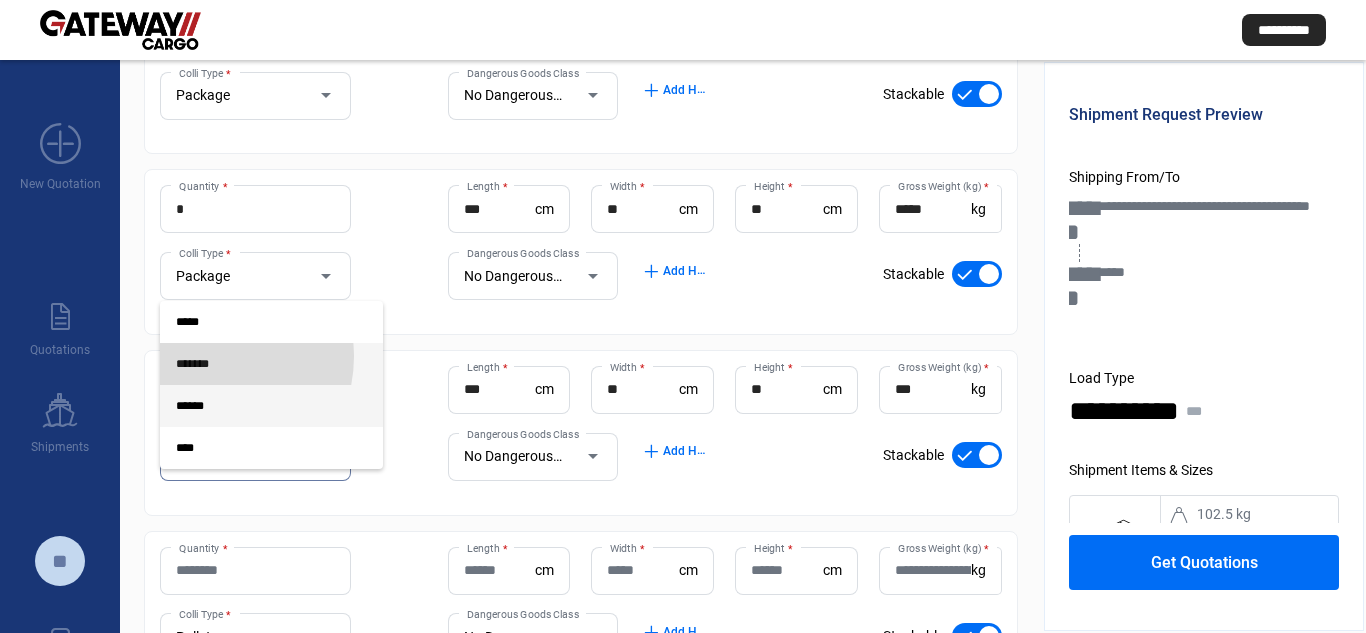 click on "*******" at bounding box center (255, 364) 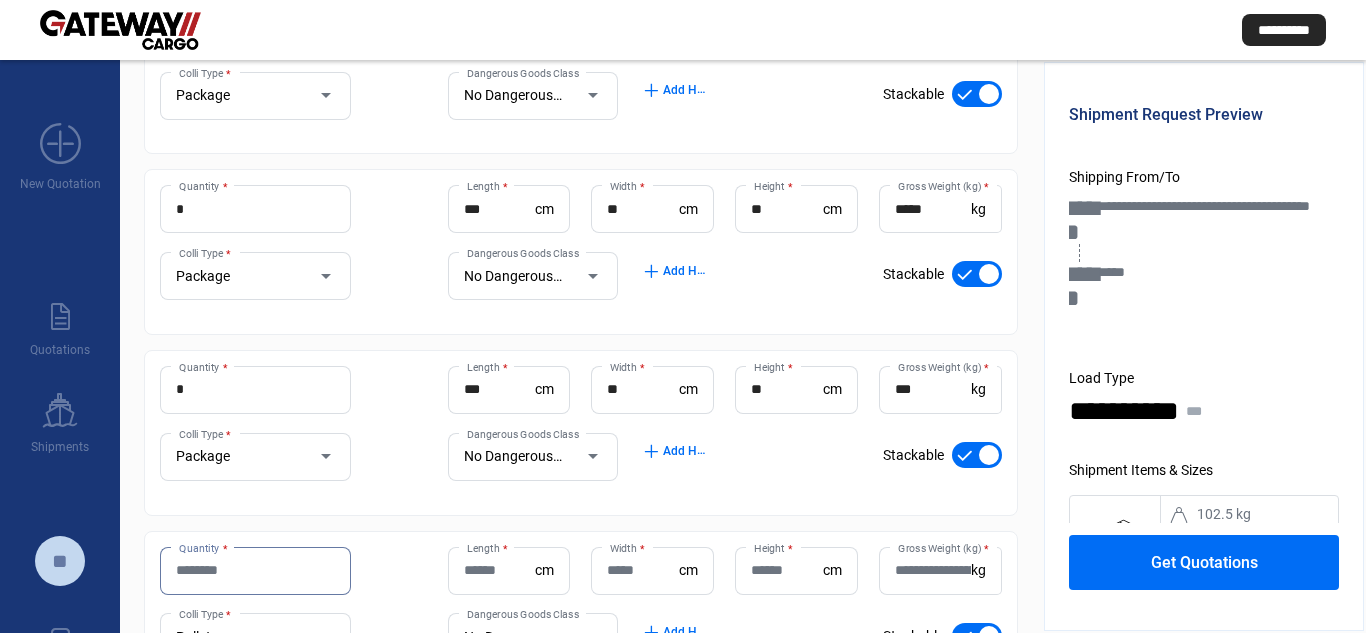 click on "Quantity *" at bounding box center (255, 570) 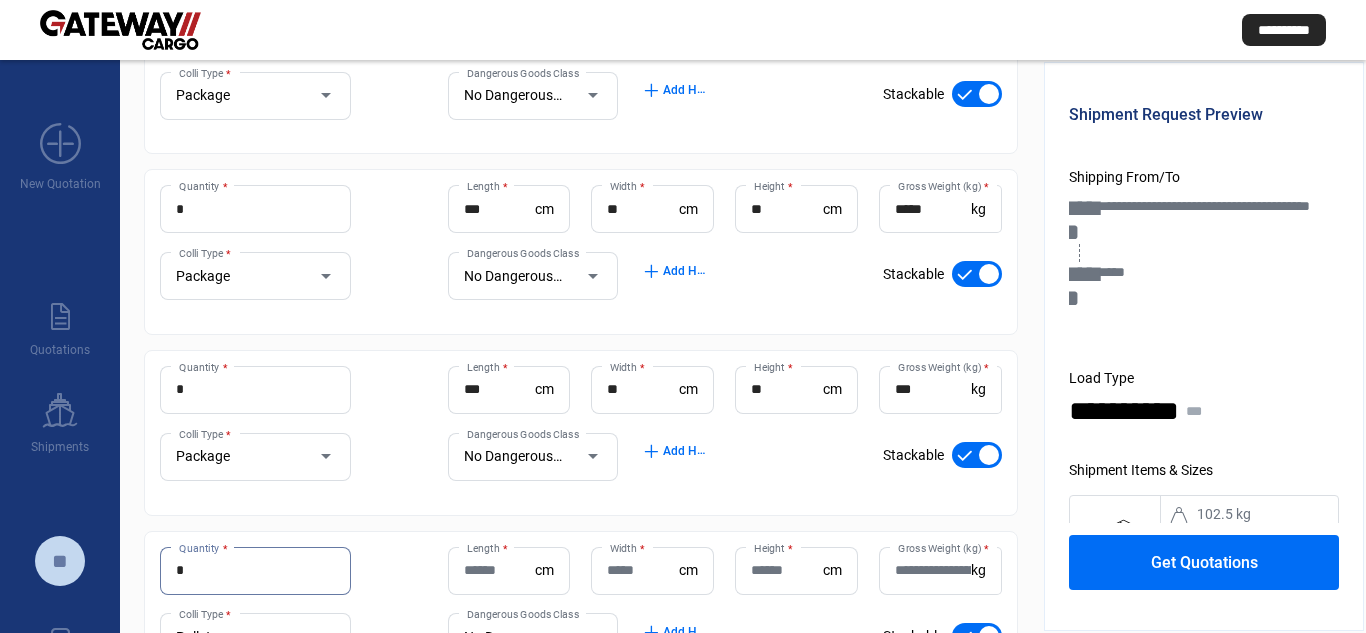 type on "*" 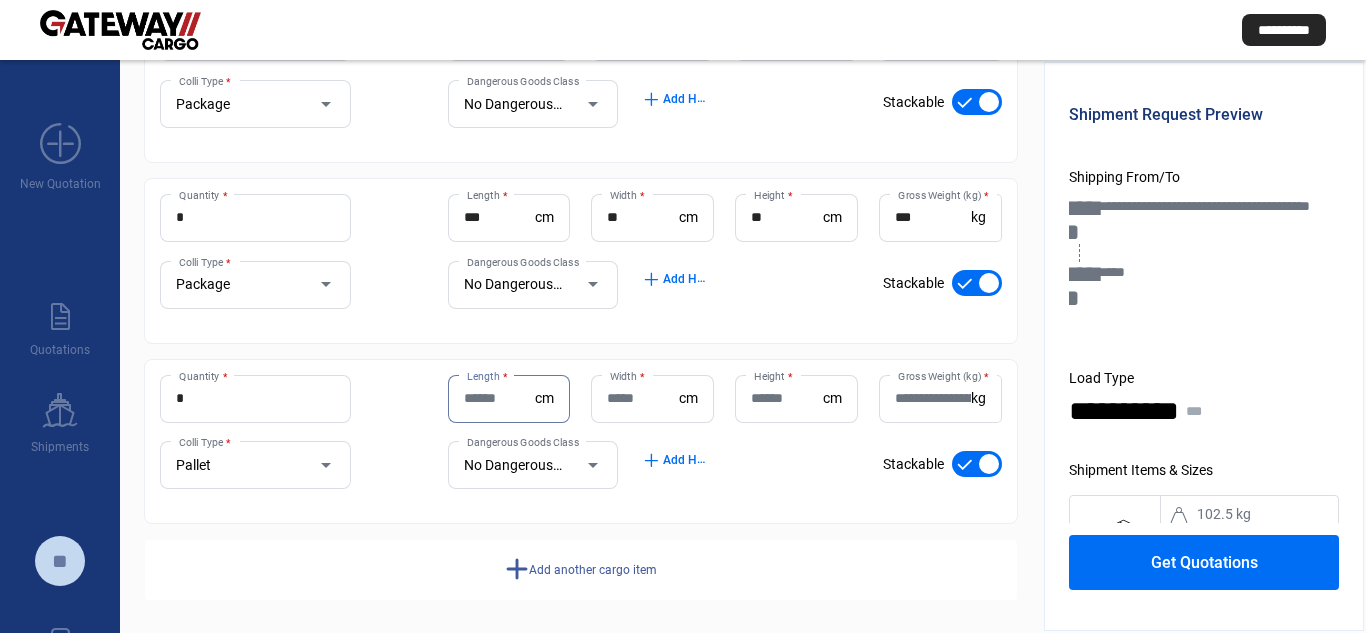scroll, scrollTop: 552, scrollLeft: 0, axis: vertical 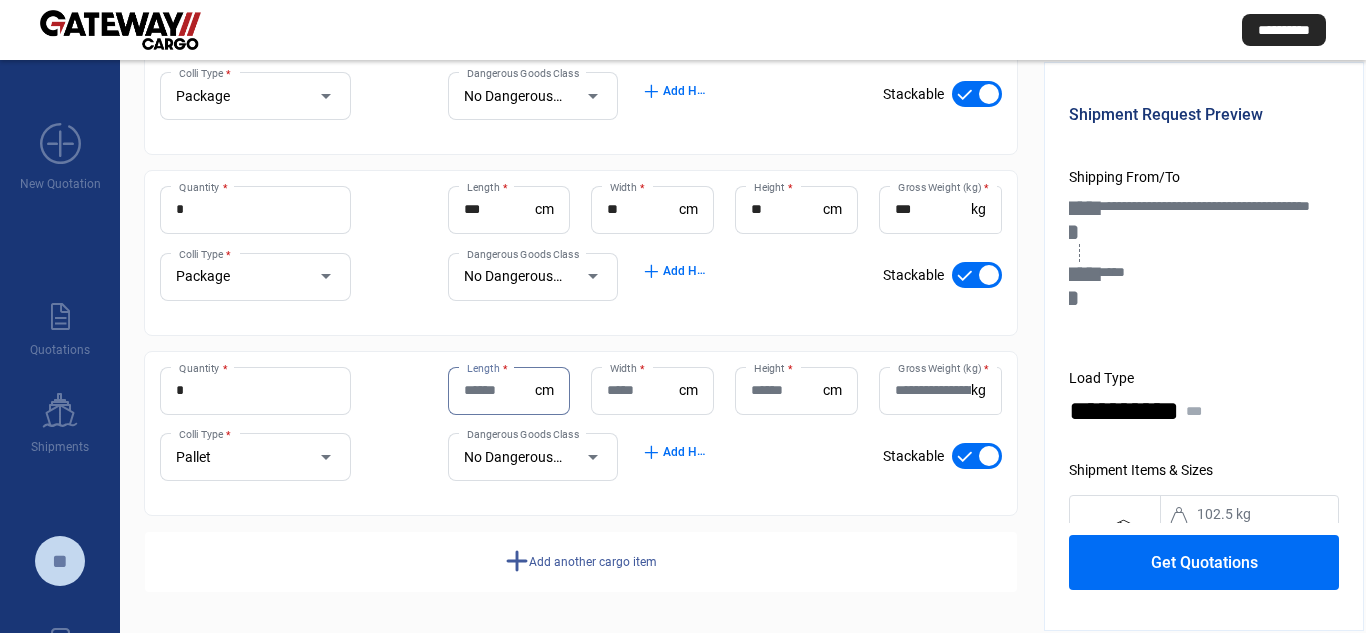 click on "Pallet" at bounding box center [236, 457] 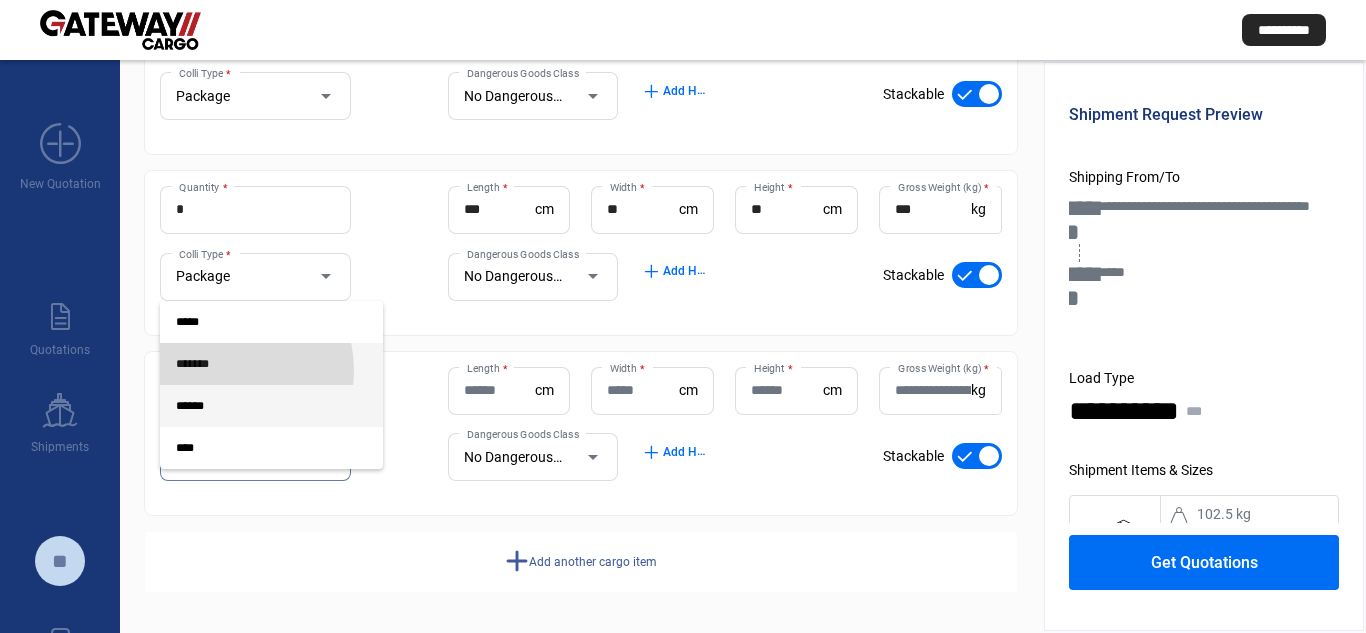 click on "*******" at bounding box center [255, 364] 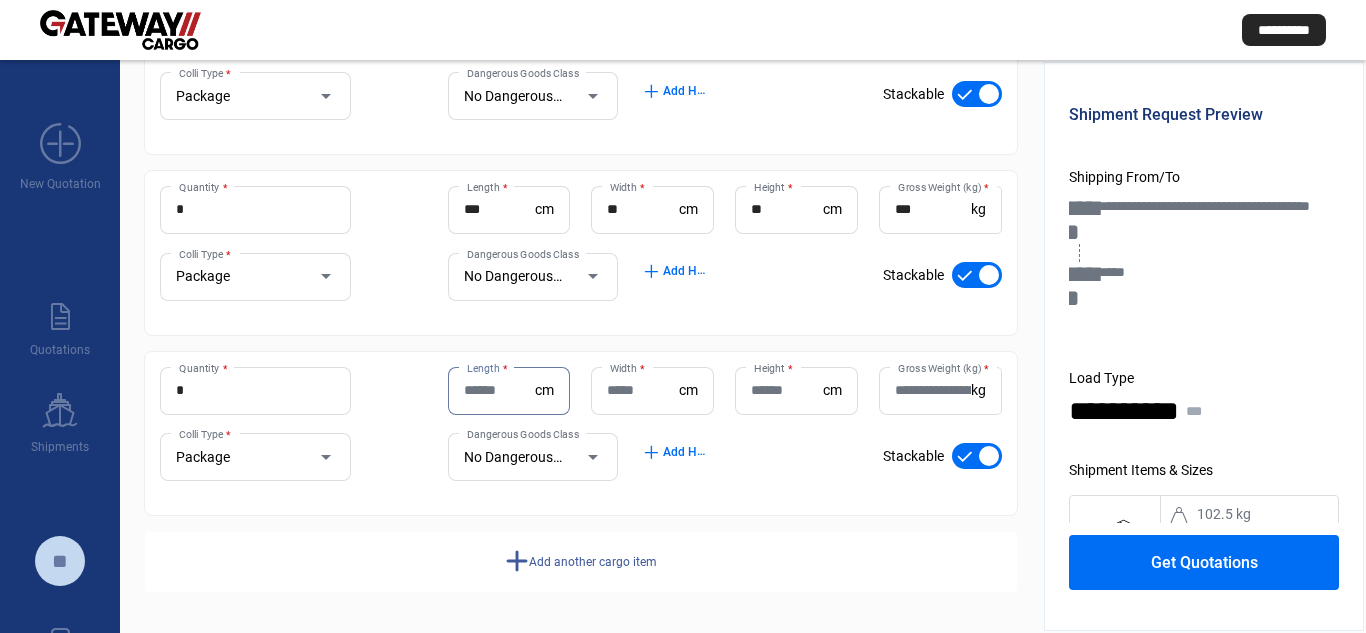 click on "Length  *" at bounding box center [500, 390] 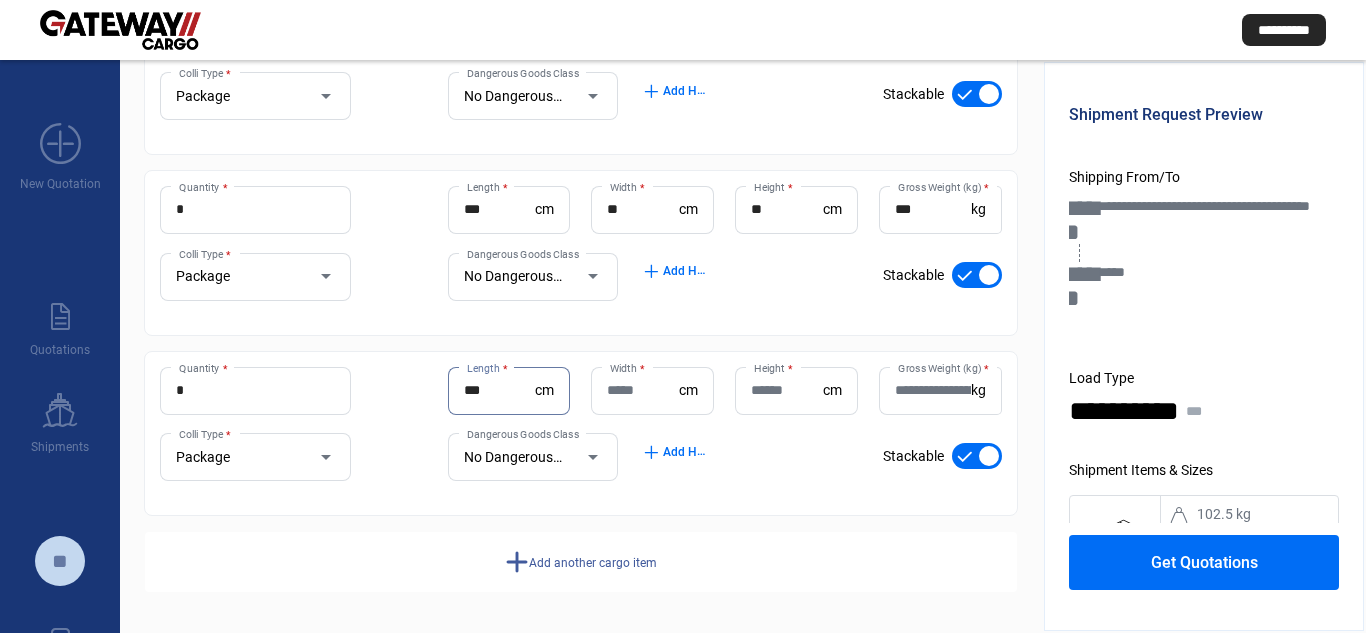 type on "***" 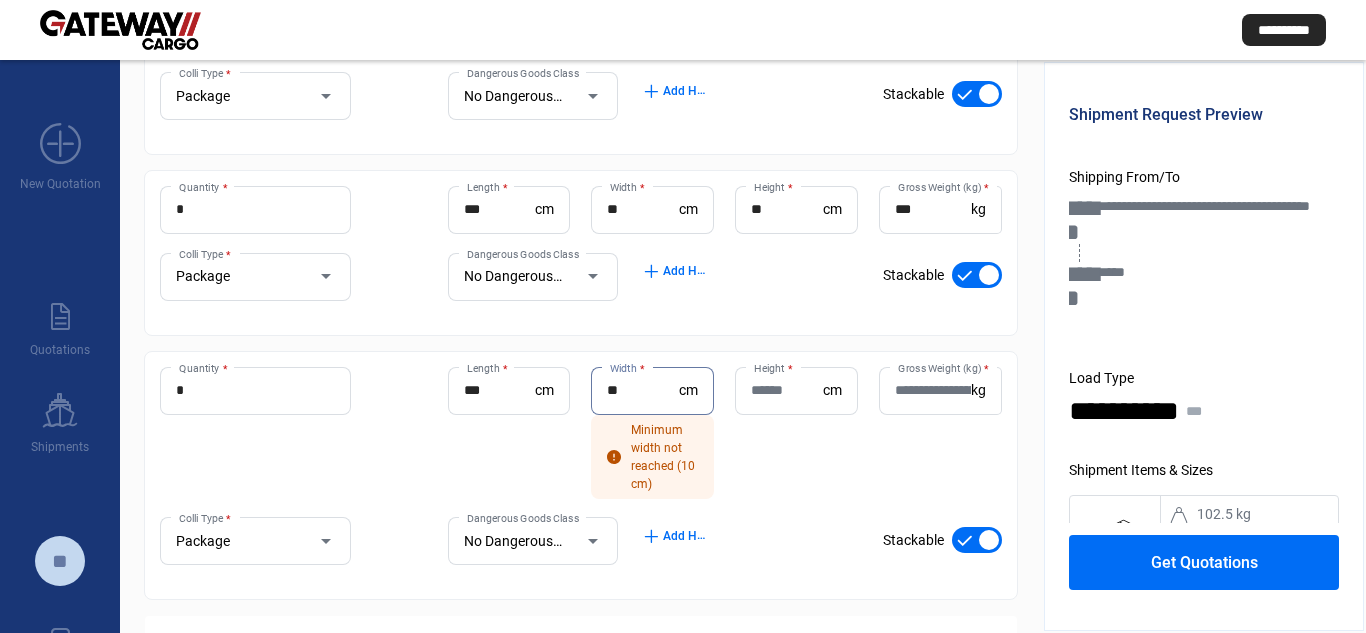 type on "**" 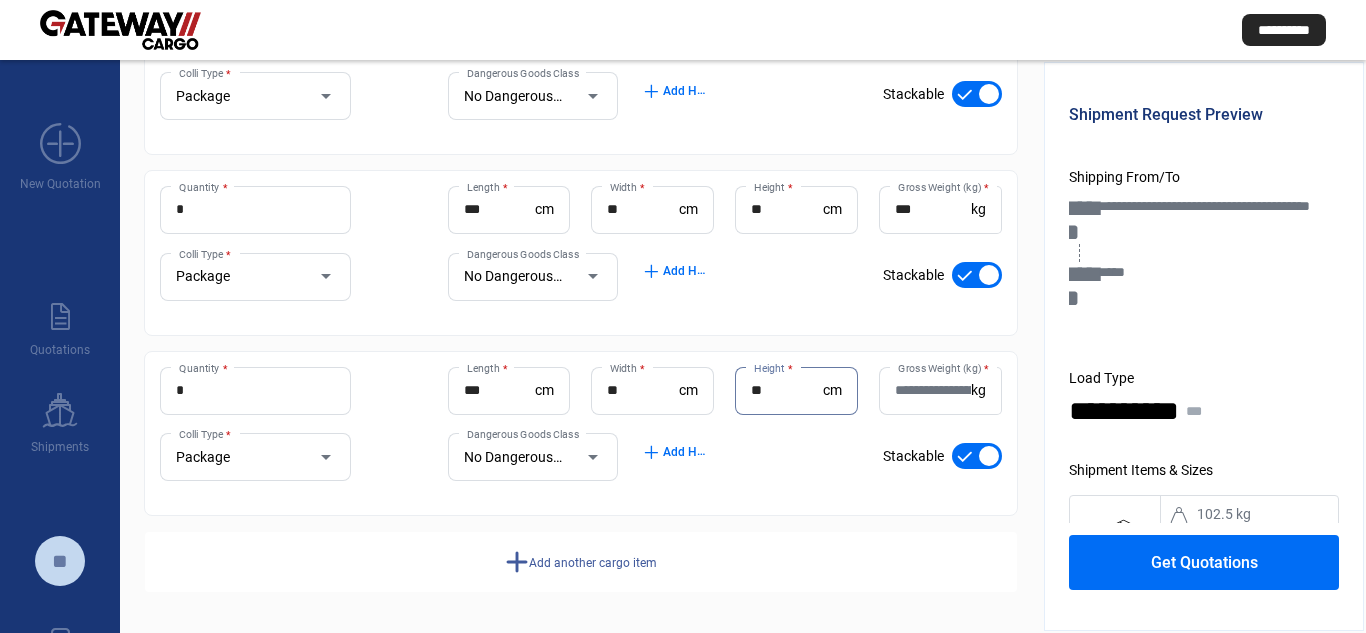 type on "**" 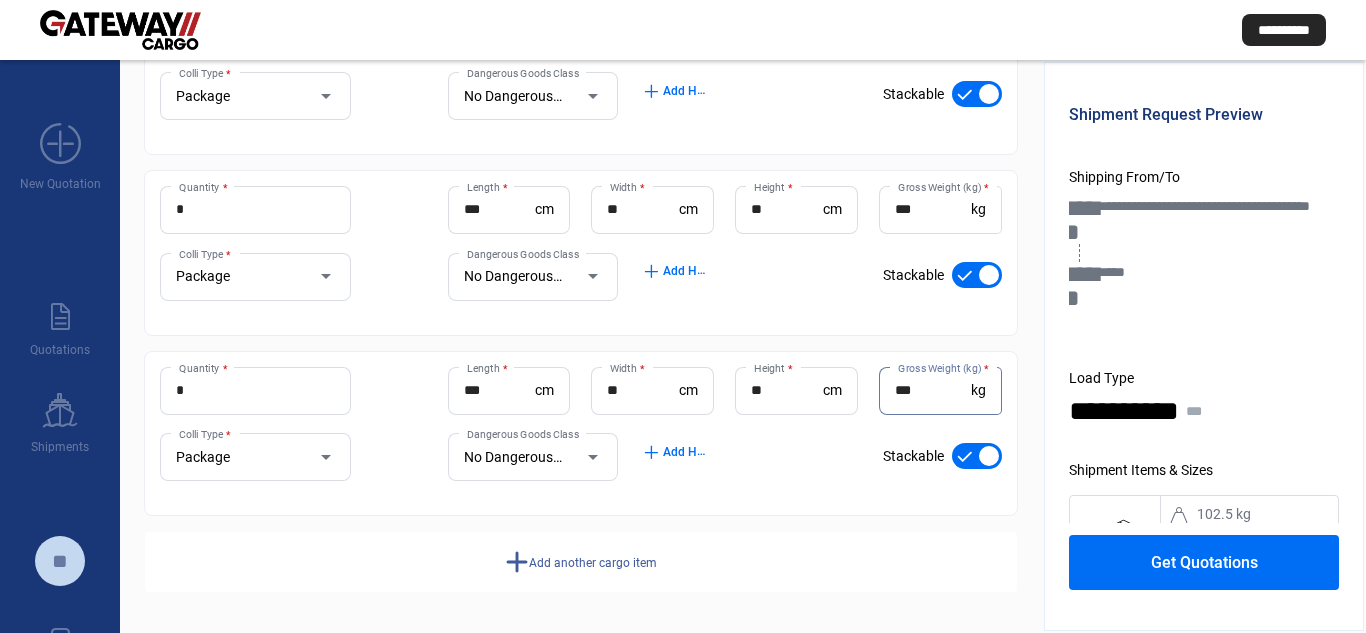 type on "***" 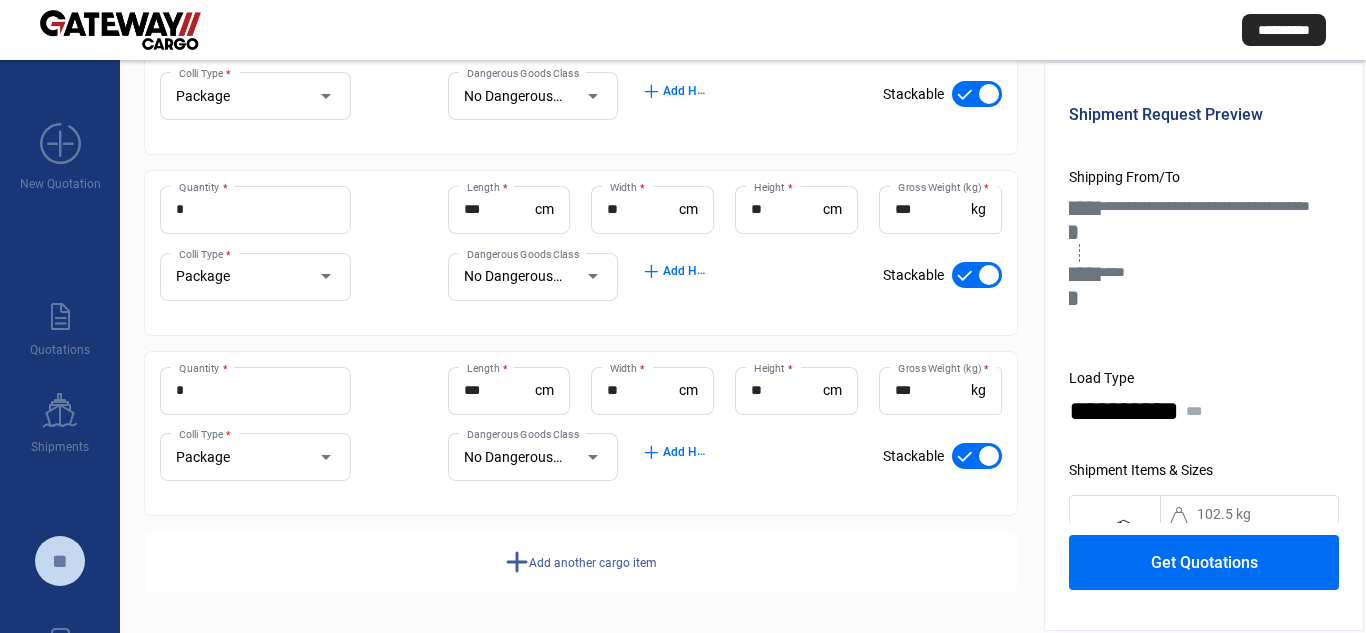 click on "Get Quotations" 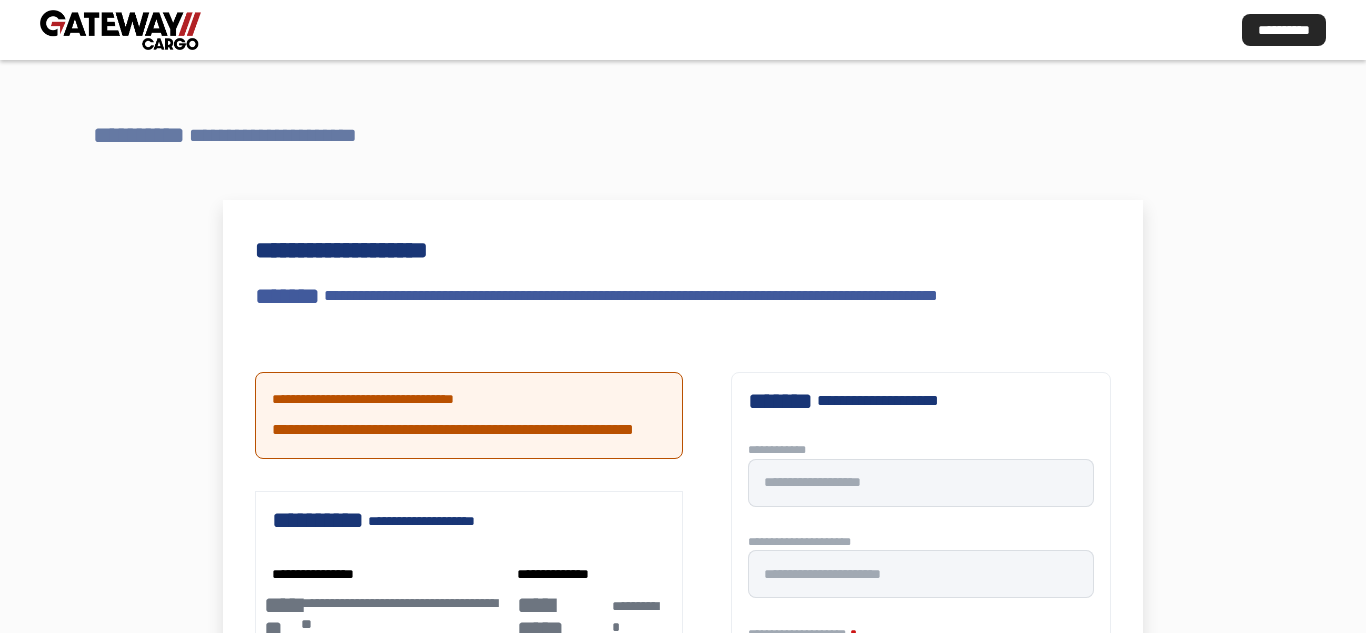 scroll, scrollTop: 0, scrollLeft: 0, axis: both 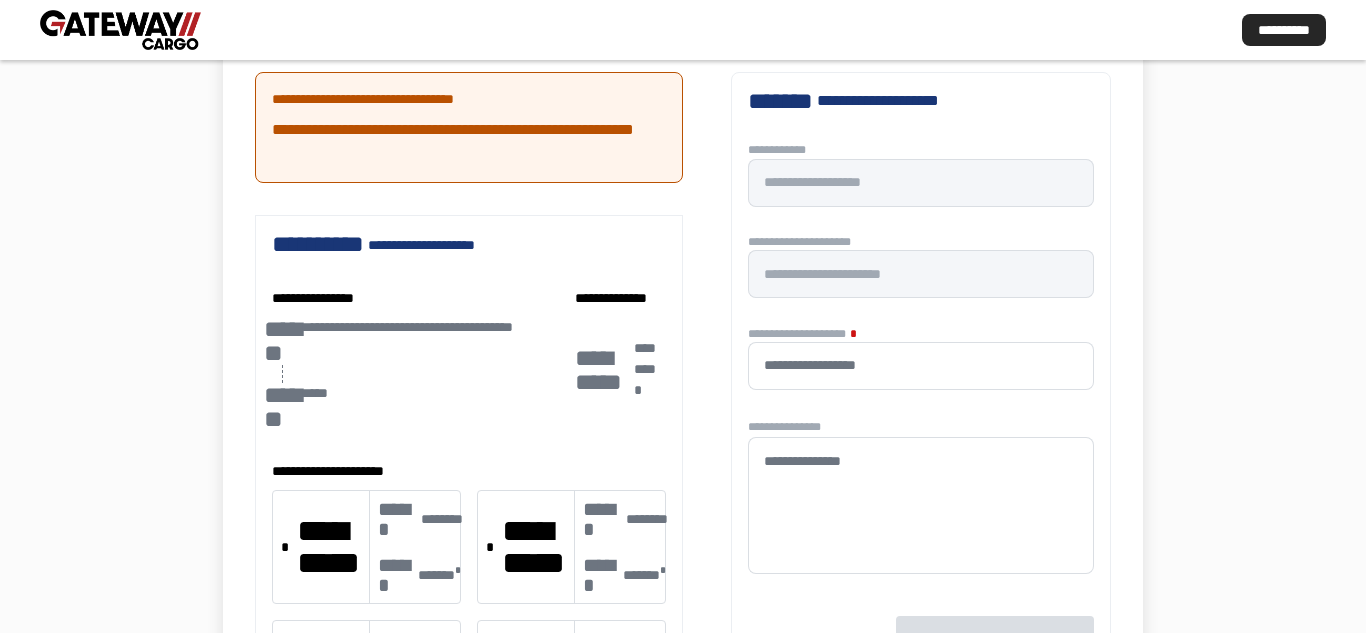 type 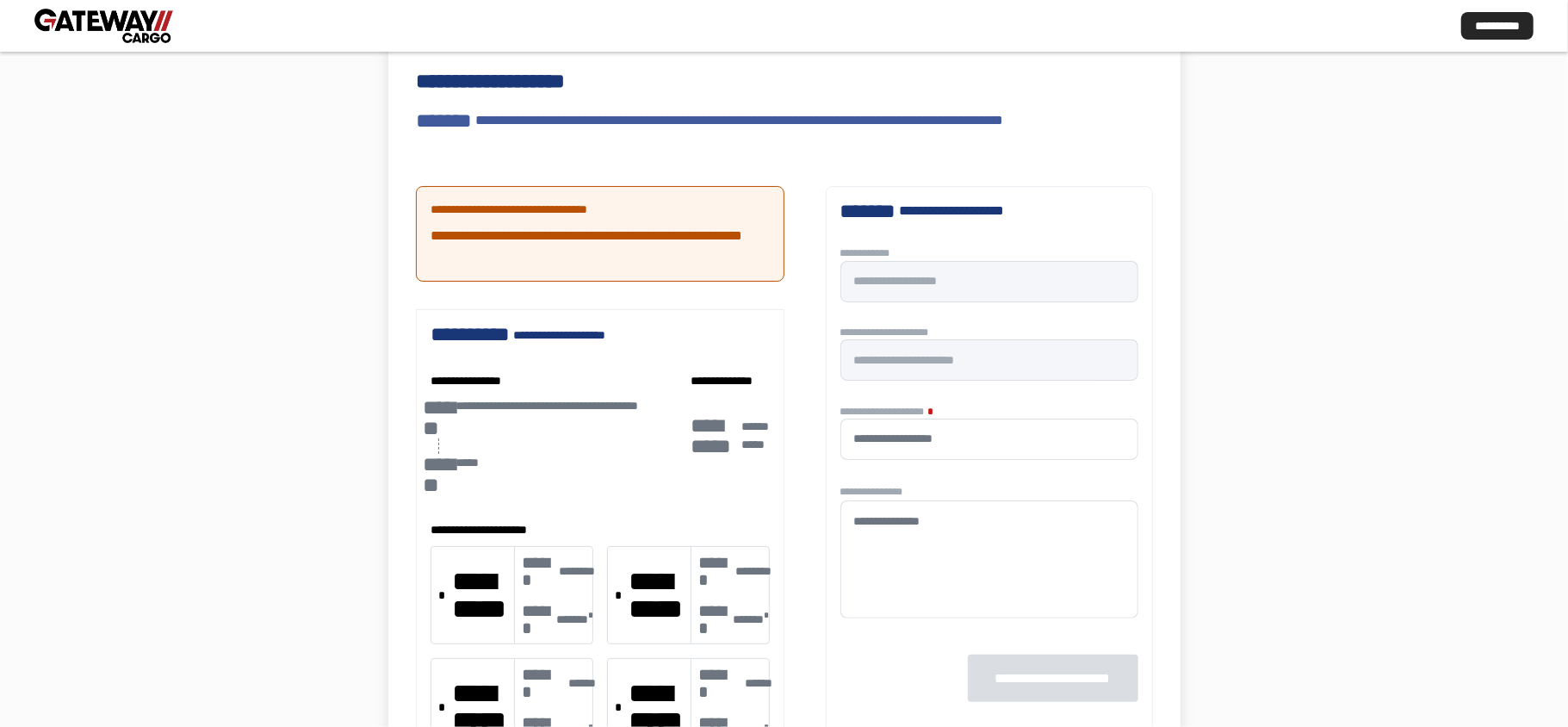 scroll, scrollTop: 152, scrollLeft: 0, axis: vertical 